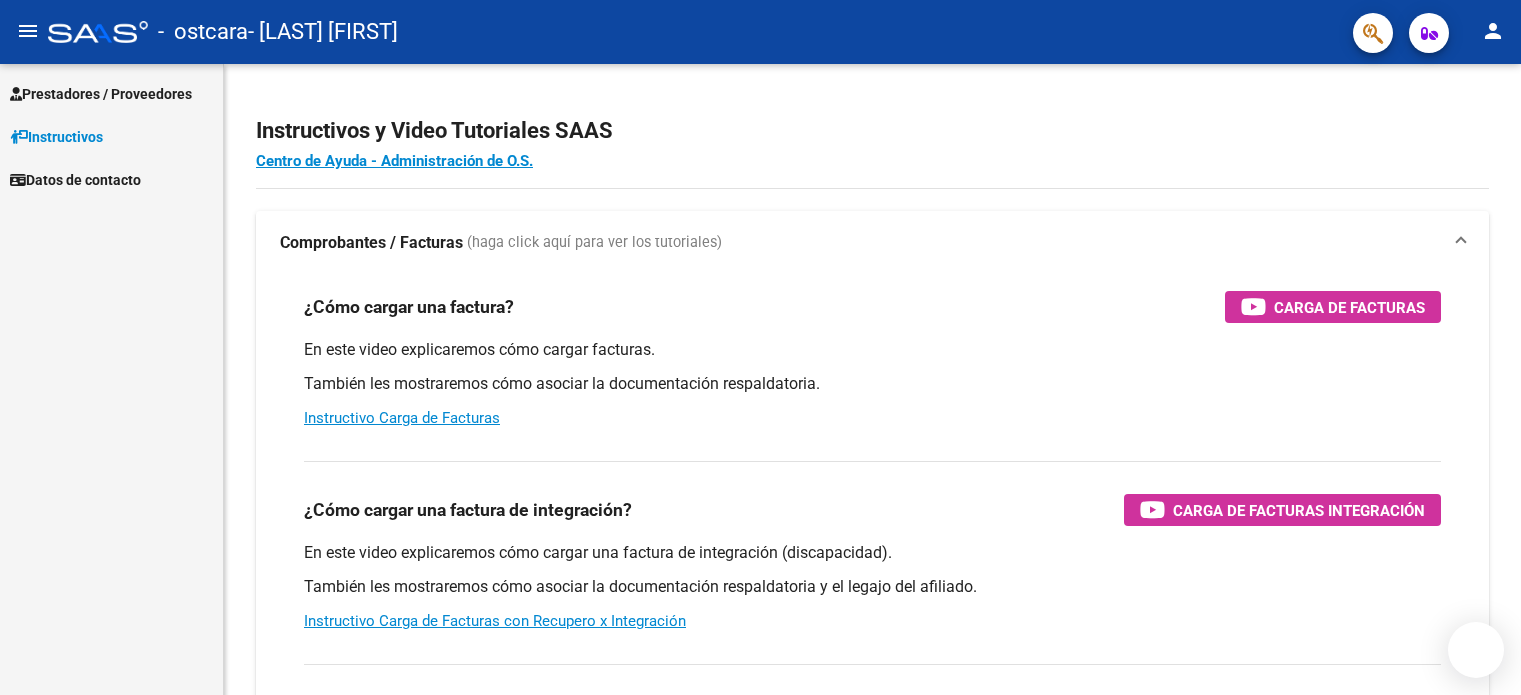 scroll, scrollTop: 0, scrollLeft: 0, axis: both 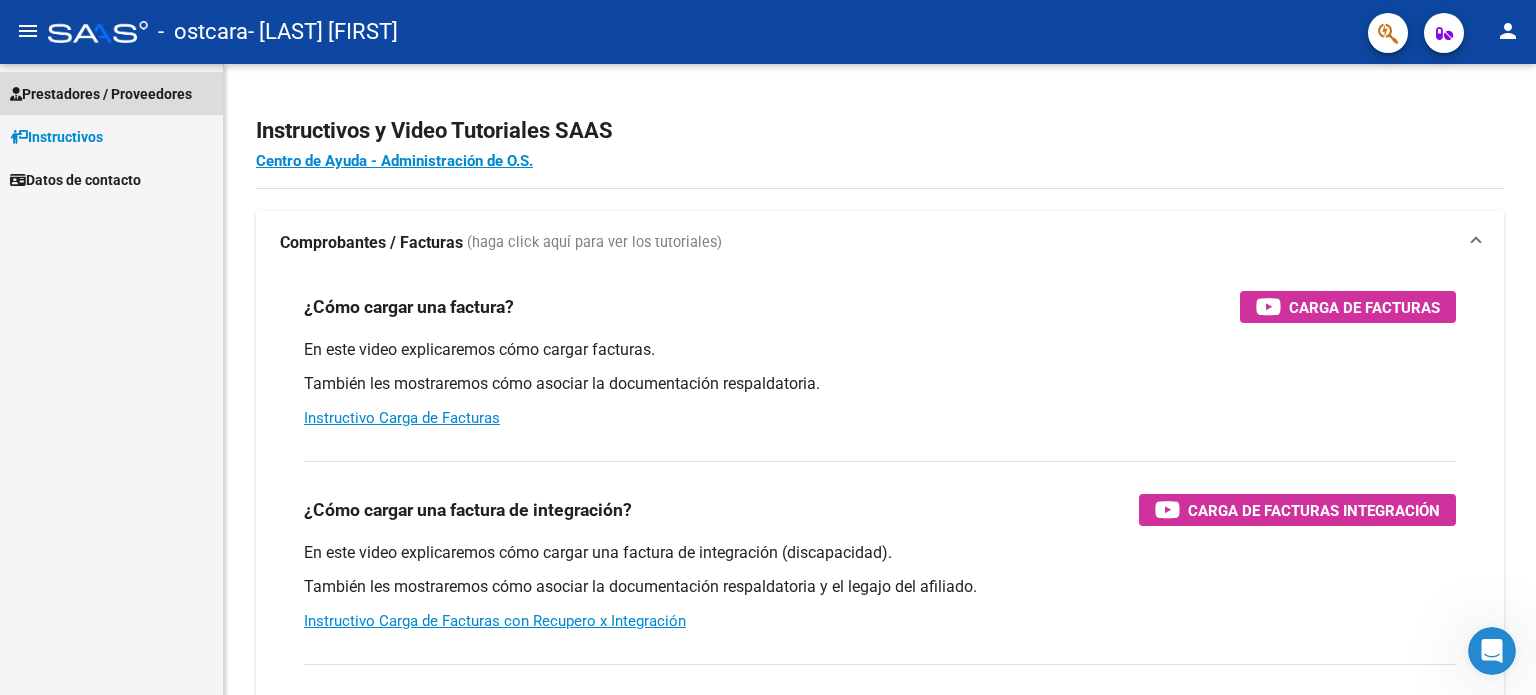 click on "Prestadores / Proveedores" at bounding box center (101, 94) 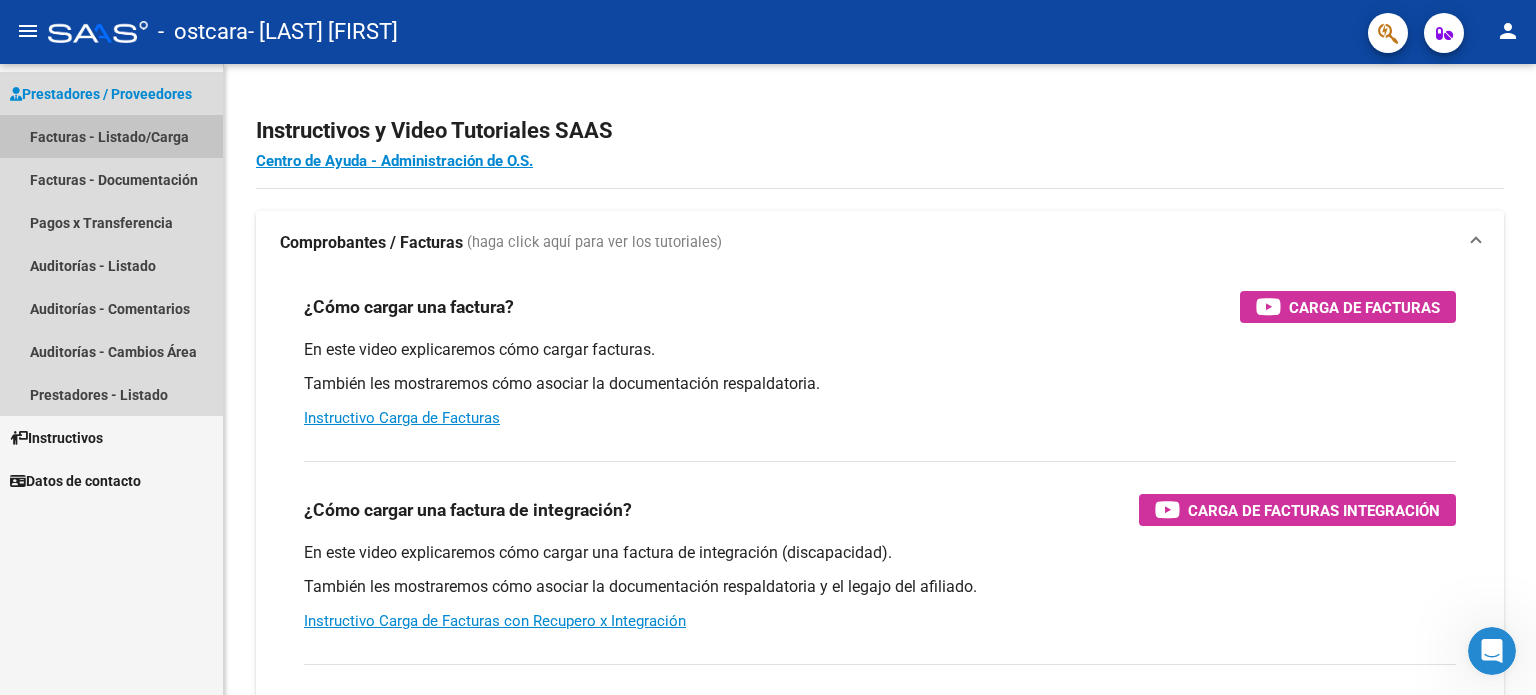 click on "Facturas - Listado/Carga" at bounding box center [111, 136] 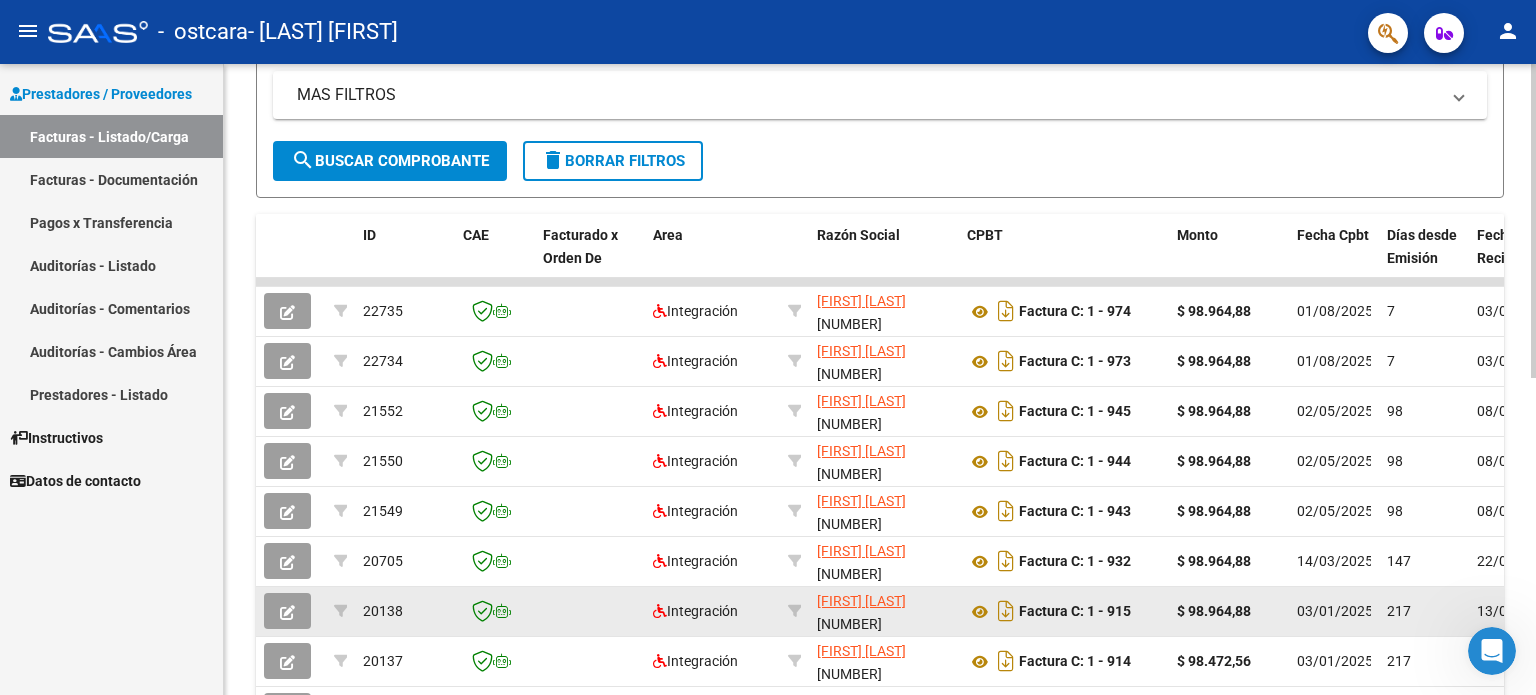 scroll, scrollTop: 638, scrollLeft: 0, axis: vertical 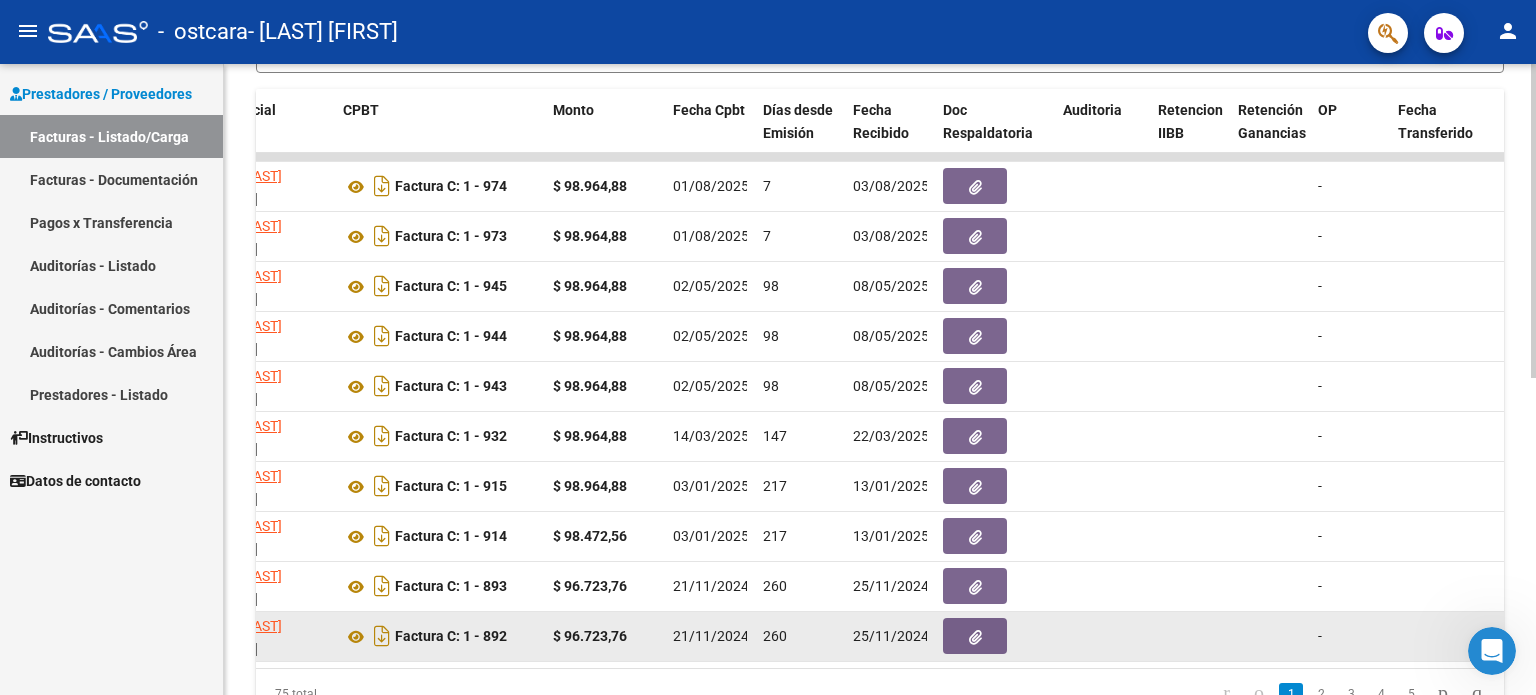 click on "$ 96.723,76" 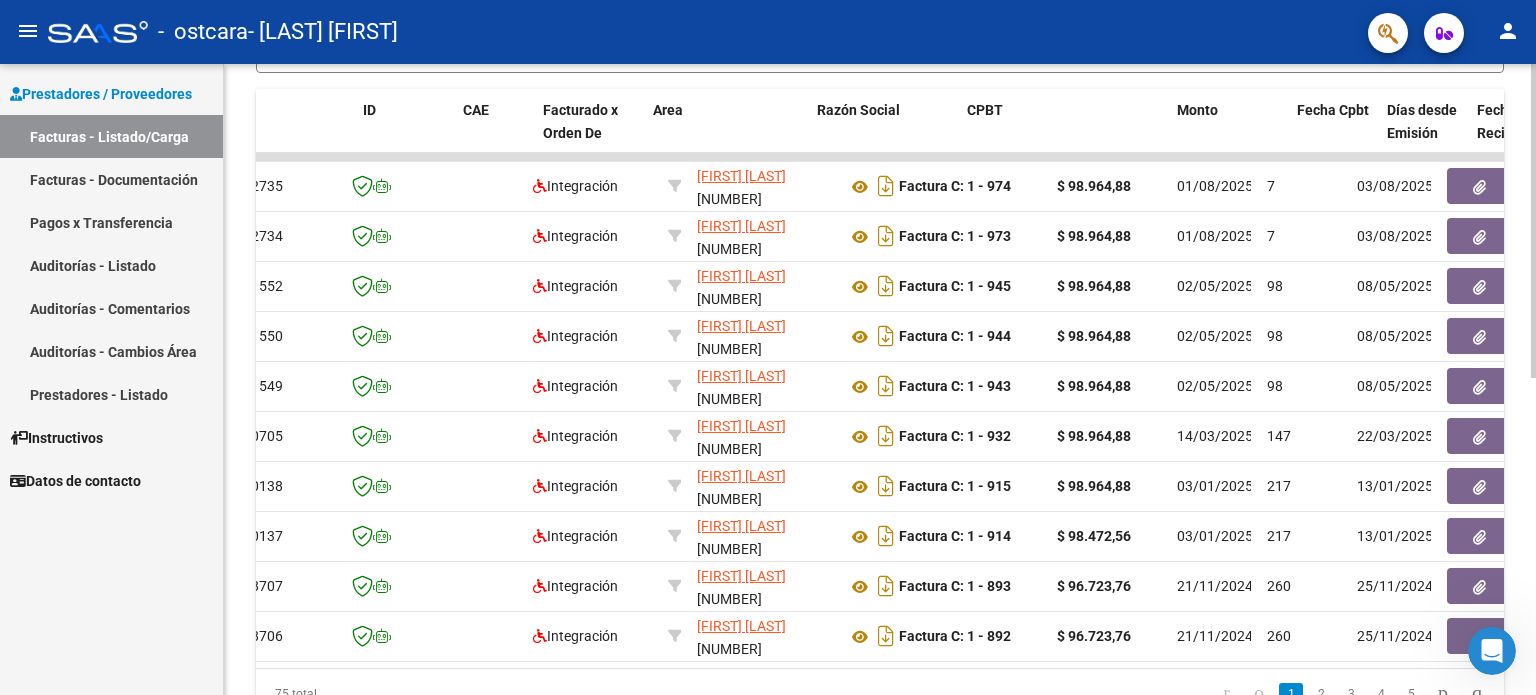 scroll, scrollTop: 0, scrollLeft: 0, axis: both 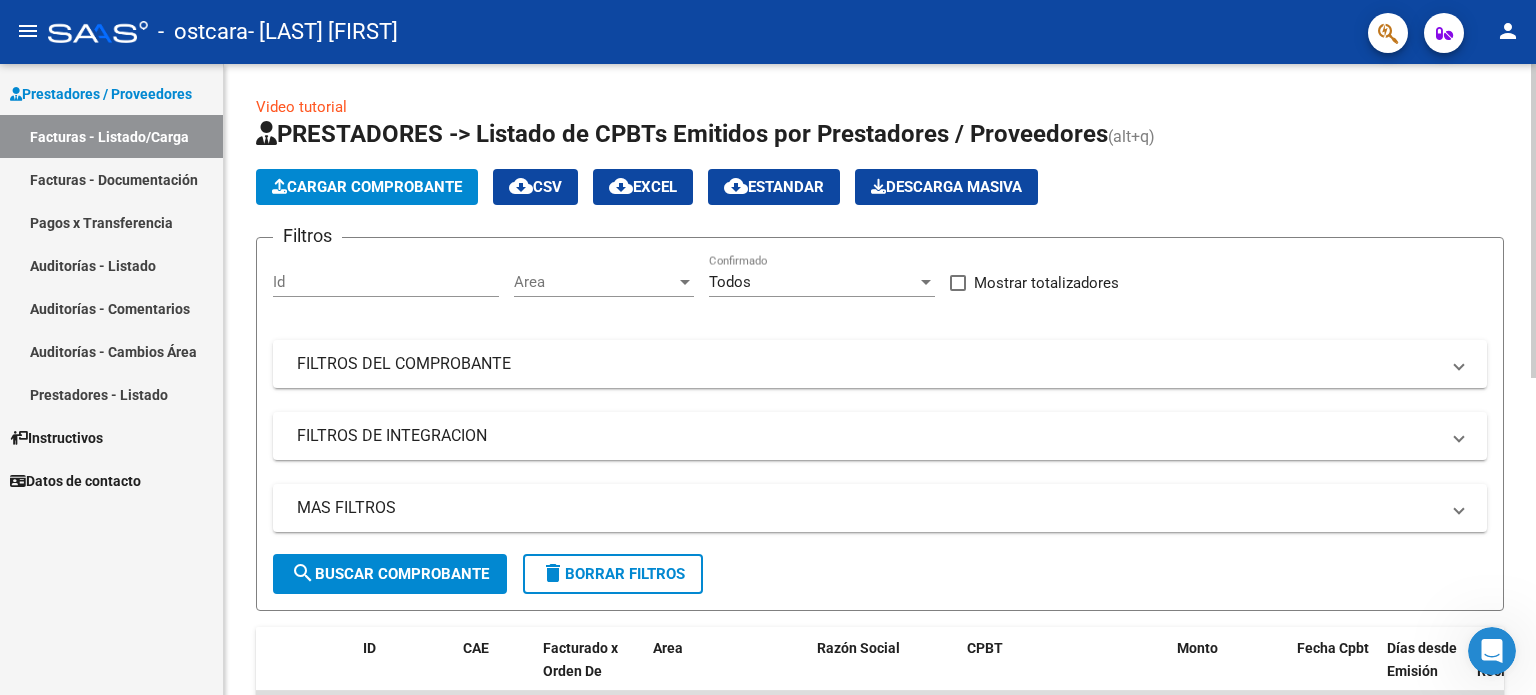 click on "Filtros Id Area Area Todos Confirmado   Mostrar totalizadores   FILTROS DEL COMPROBANTE  Comprobante Tipo Comprobante Tipo Start date – End date Fec. Comprobante Desde / Hasta Días Emisión Desde(cant. días) Días Emisión Hasta(cant. días) CUIT / Razón Social Pto. Venta Nro. Comprobante Código SSS CAE Válido CAE Válido Todos Cargado Módulo Hosp. Todos Tiene facturacion Apócrifa Hospital Refes  FILTROS DE INTEGRACION  Período De Prestación Campos del Archivo de Rendición Devuelto x SSS (dr_envio) Todos Rendido x SSS (dr_envio) Tipo de Registro Tipo de Registro Período Presentación Período Presentación Campos del Legajo Asociado (preaprobación) Afiliado Legajo (cuil/nombre) Todos Solo facturas preaprobadas  MAS FILTROS  Todos Con Doc. Respaldatoria Todos Con Trazabilidad Todos Asociado a Expediente Sur Auditoría Auditoría Auditoría Id Start date – End date Auditoría Confirmada Desde / Hasta Start date – End date Fec. Rec. Desde / Hasta Start date – End date Start date – End date" 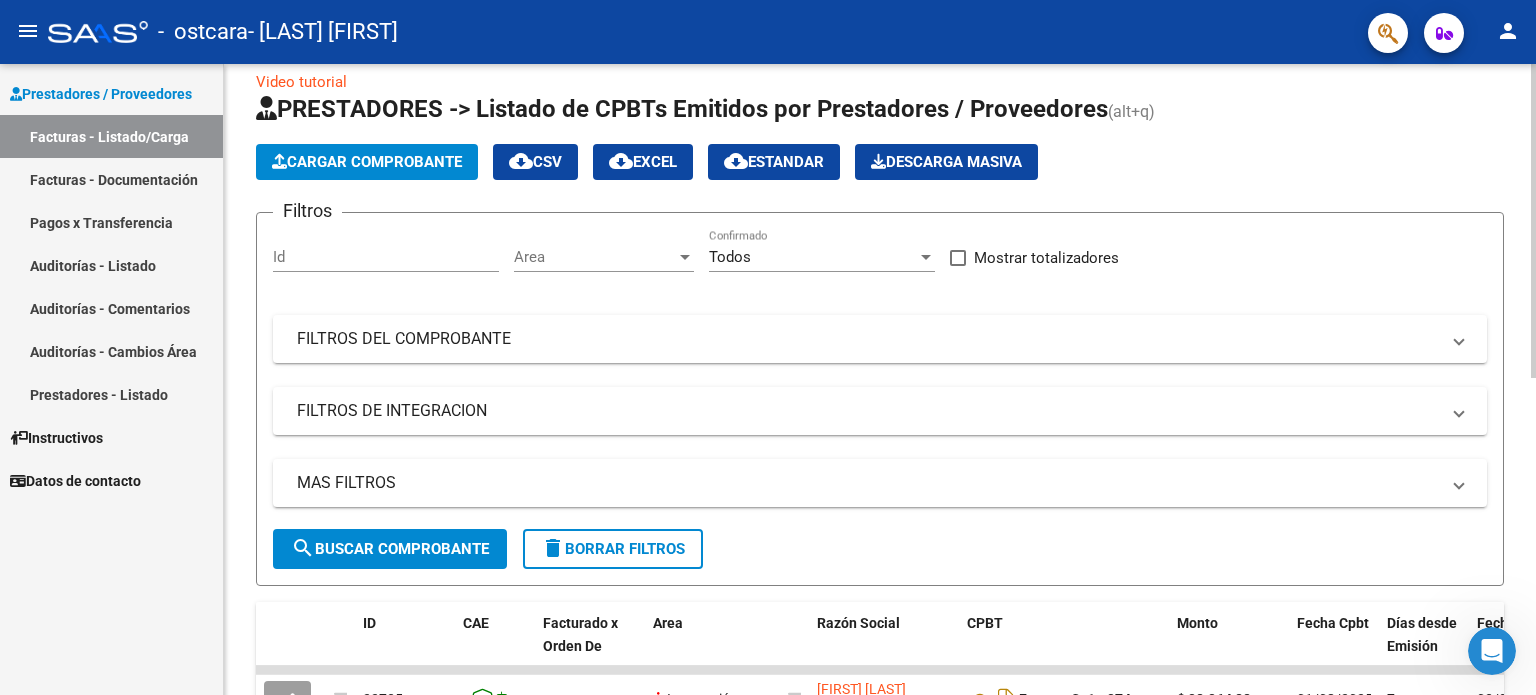 scroll, scrollTop: 0, scrollLeft: 0, axis: both 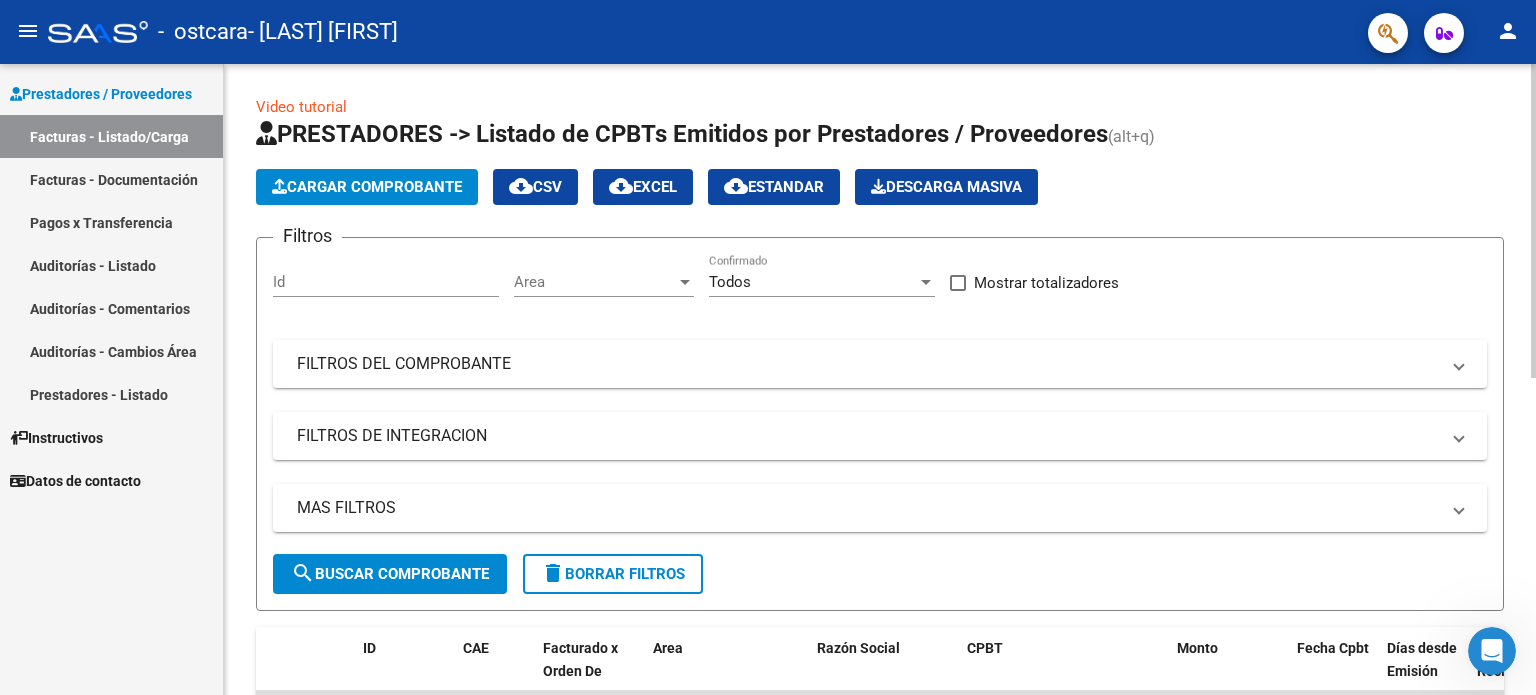 click on "Cargar Comprobante" 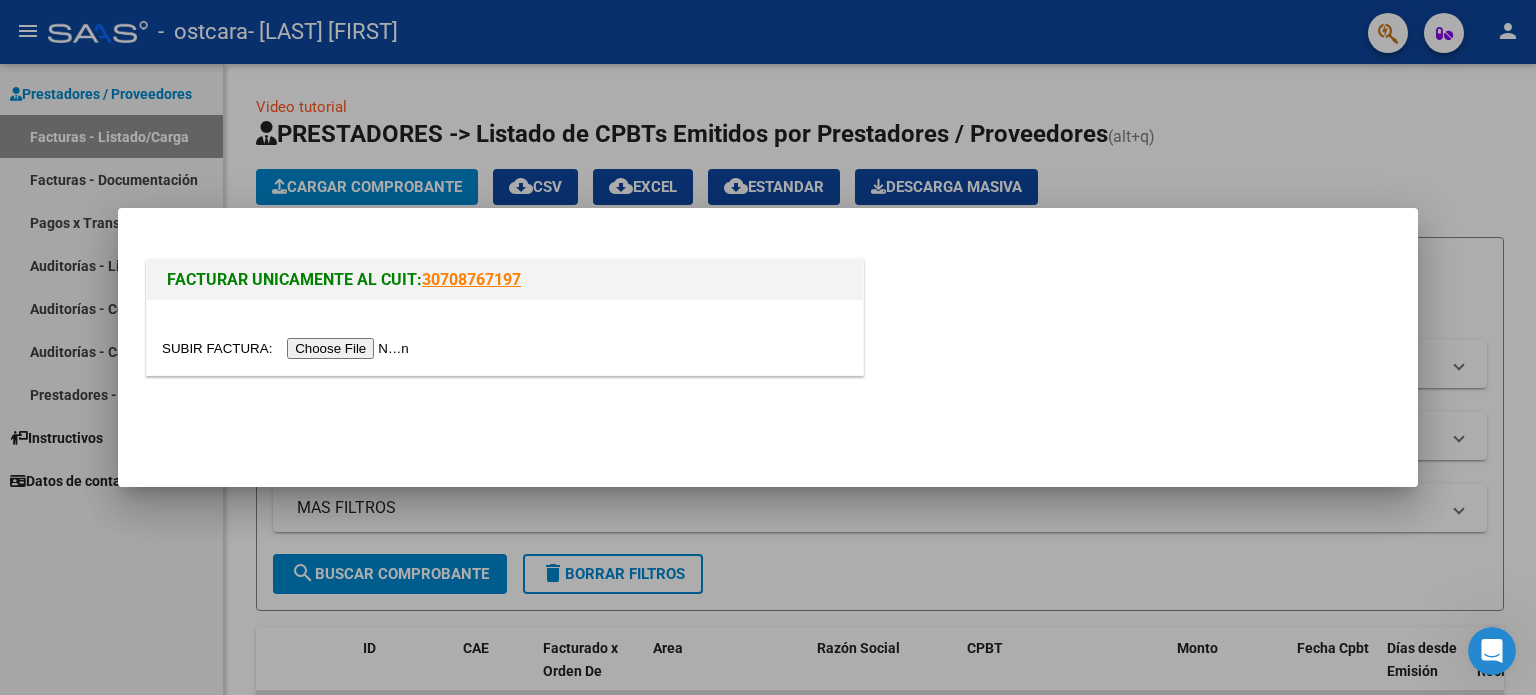 click at bounding box center [288, 348] 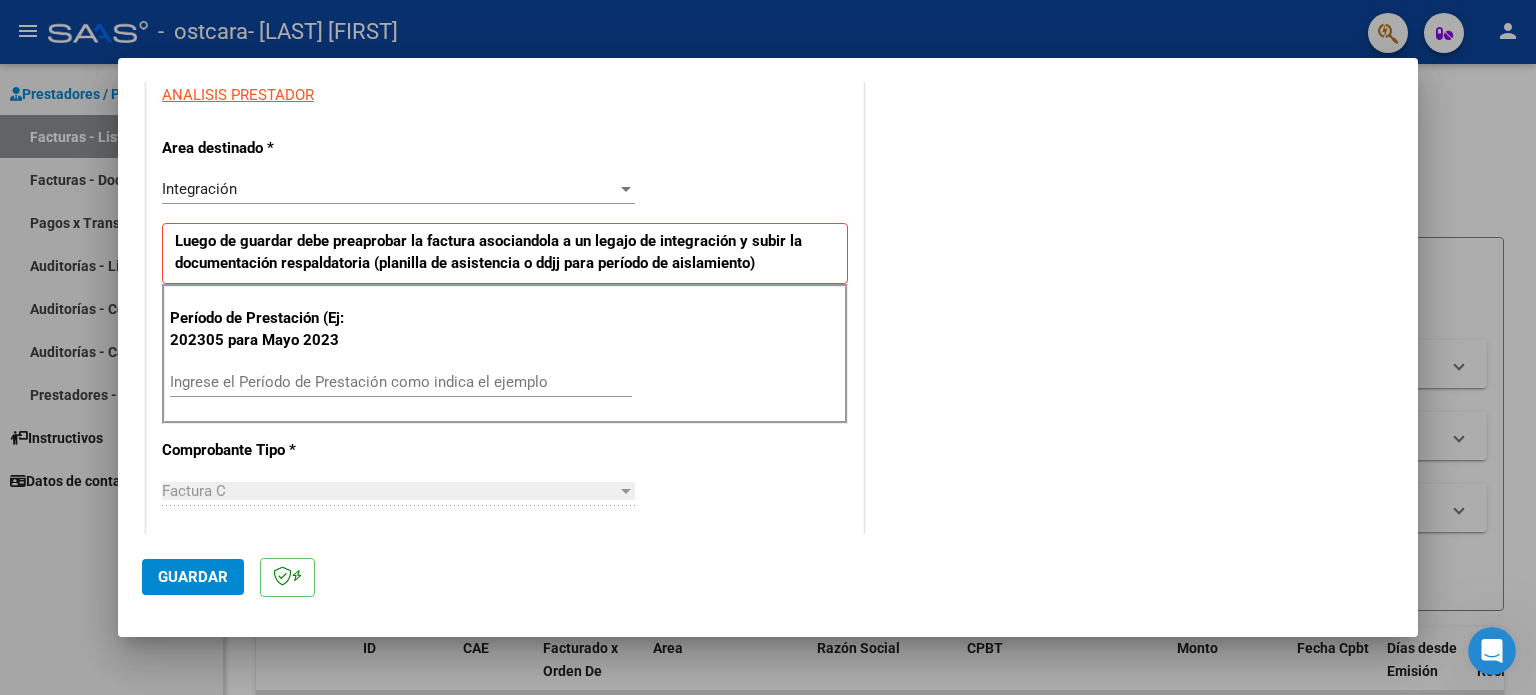 scroll, scrollTop: 400, scrollLeft: 0, axis: vertical 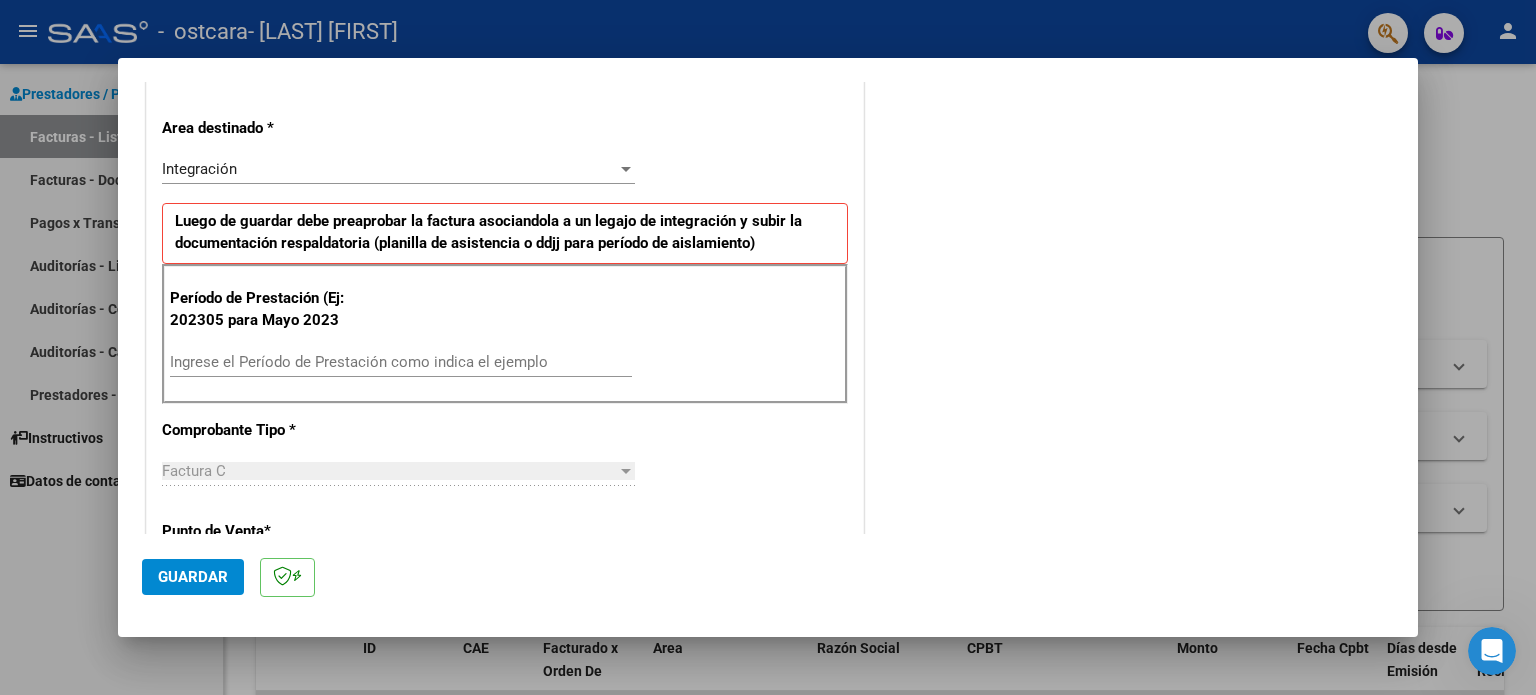 click on "Ingrese el Período de Prestación como indica el ejemplo" at bounding box center (401, 362) 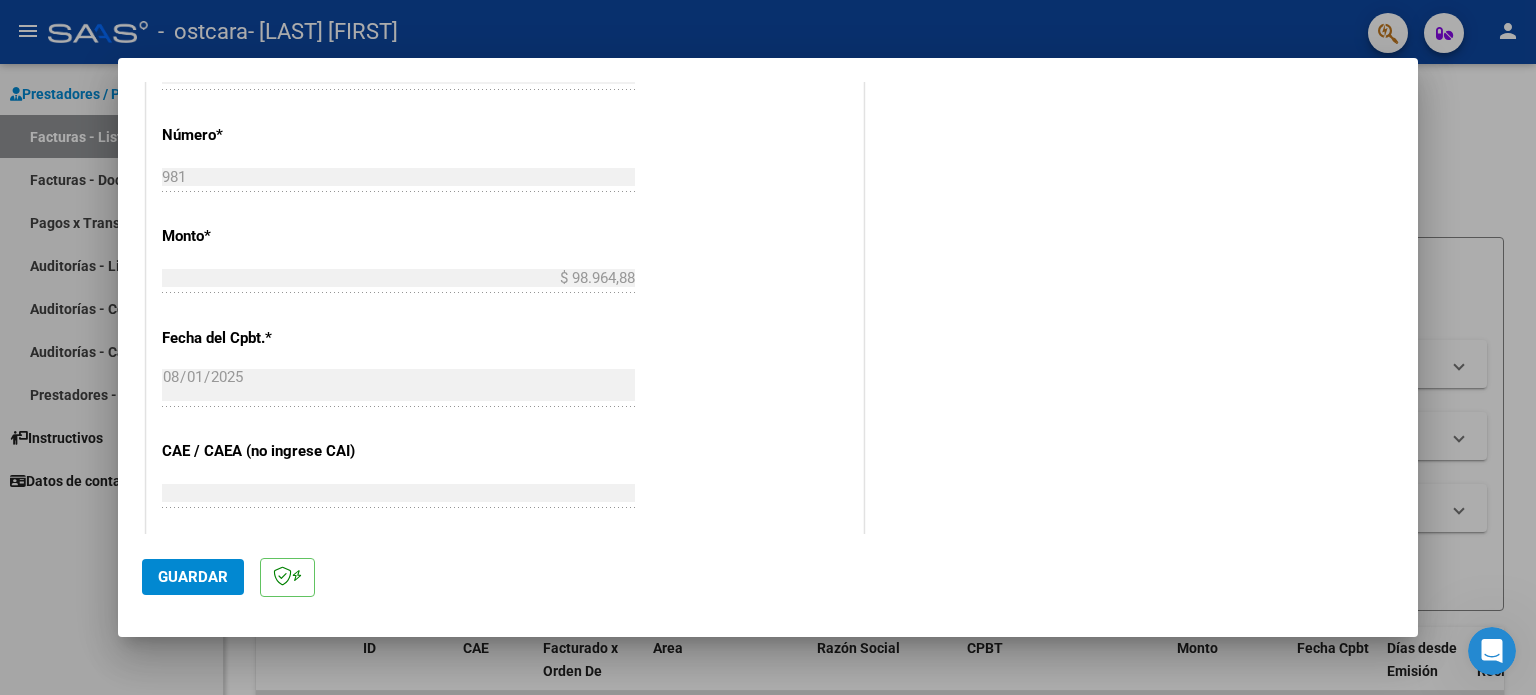 scroll, scrollTop: 900, scrollLeft: 0, axis: vertical 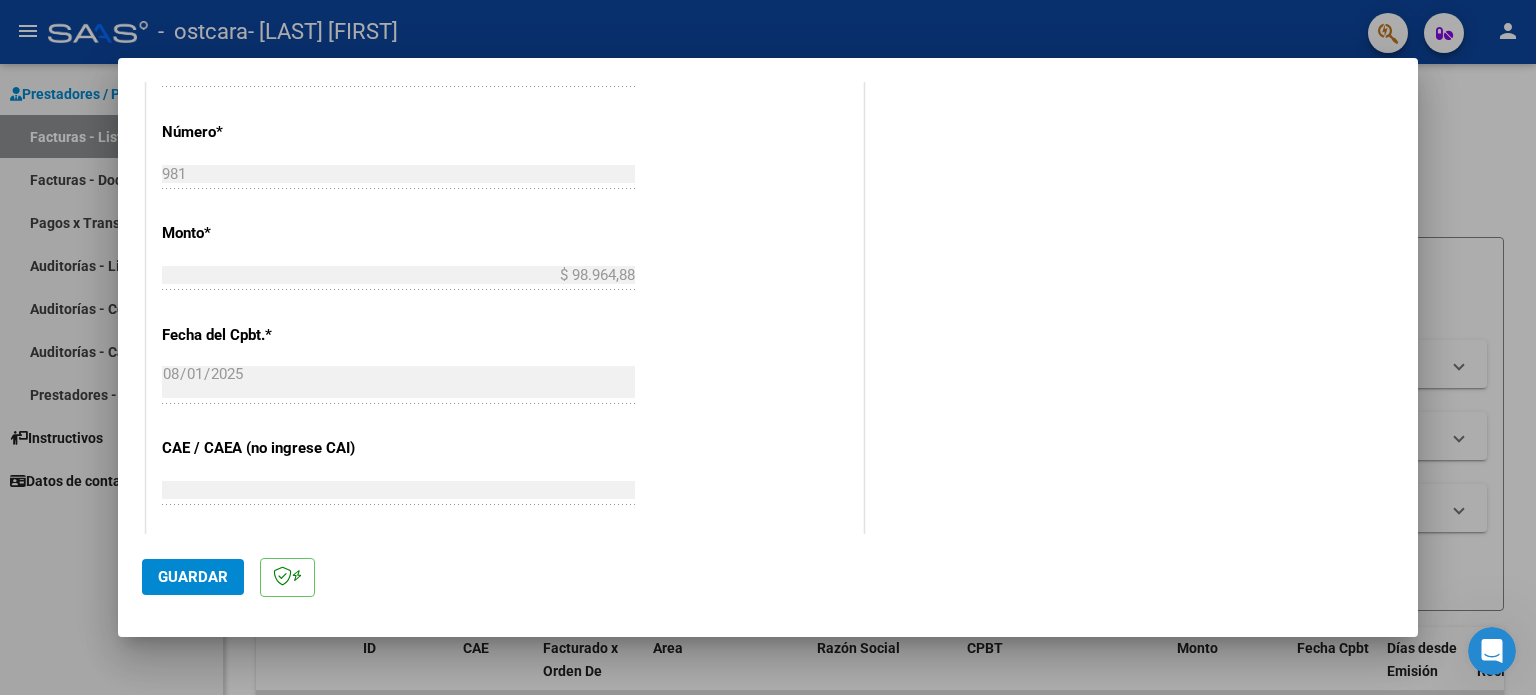 type on "202508" 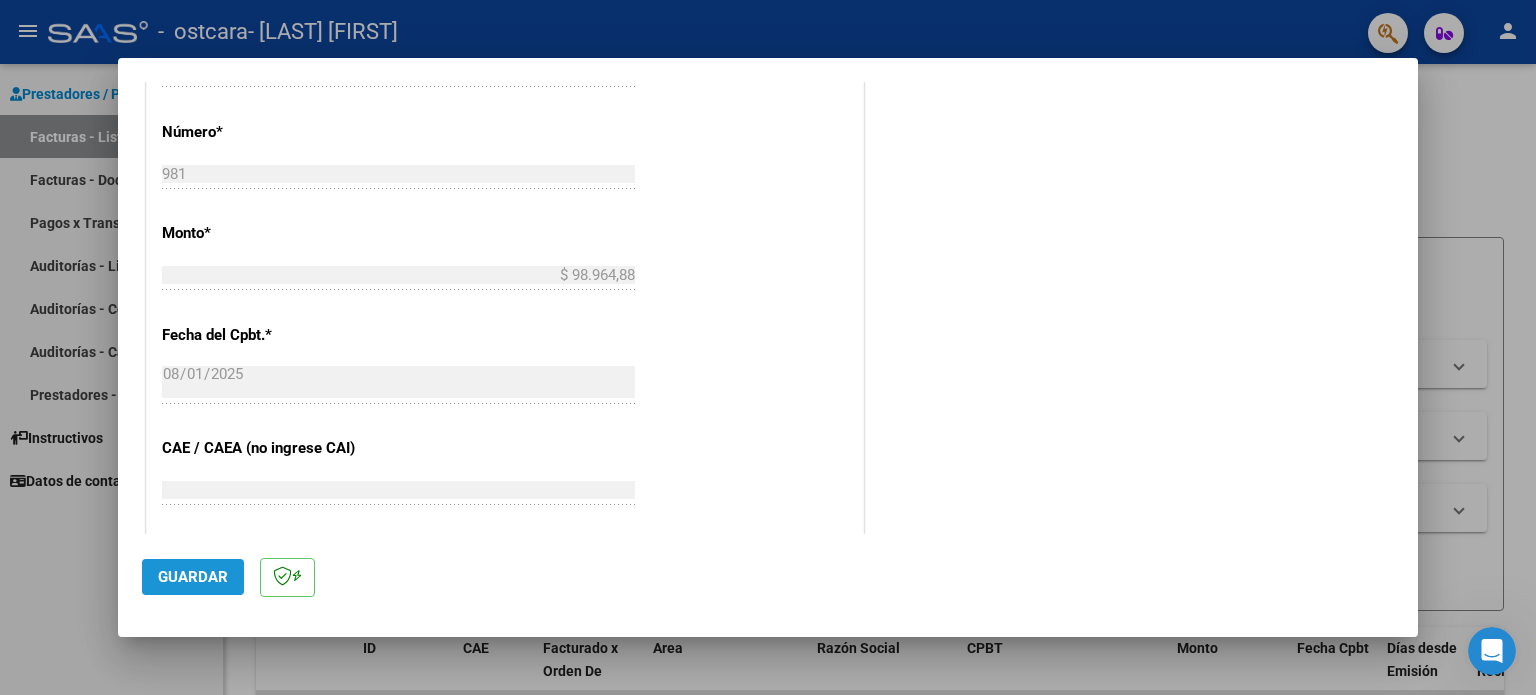 click on "Guardar" 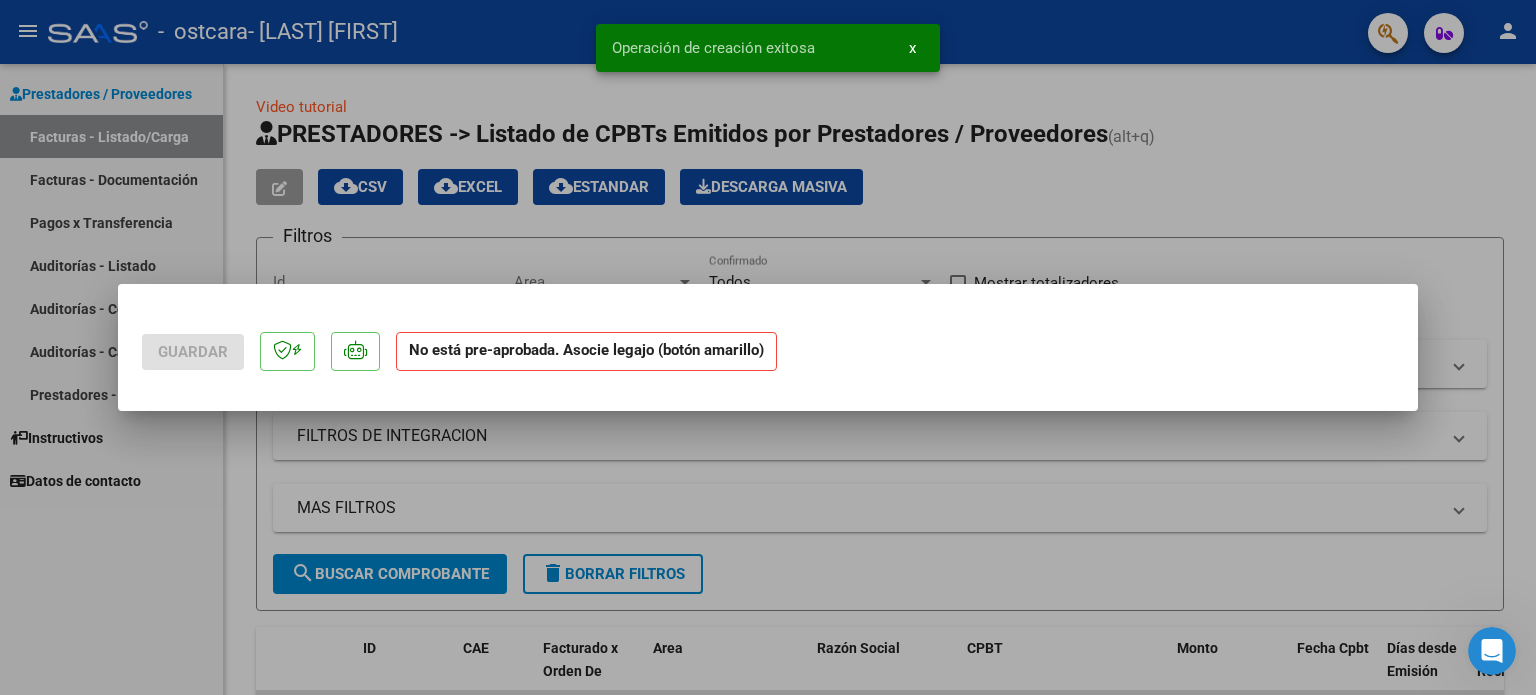 scroll, scrollTop: 0, scrollLeft: 0, axis: both 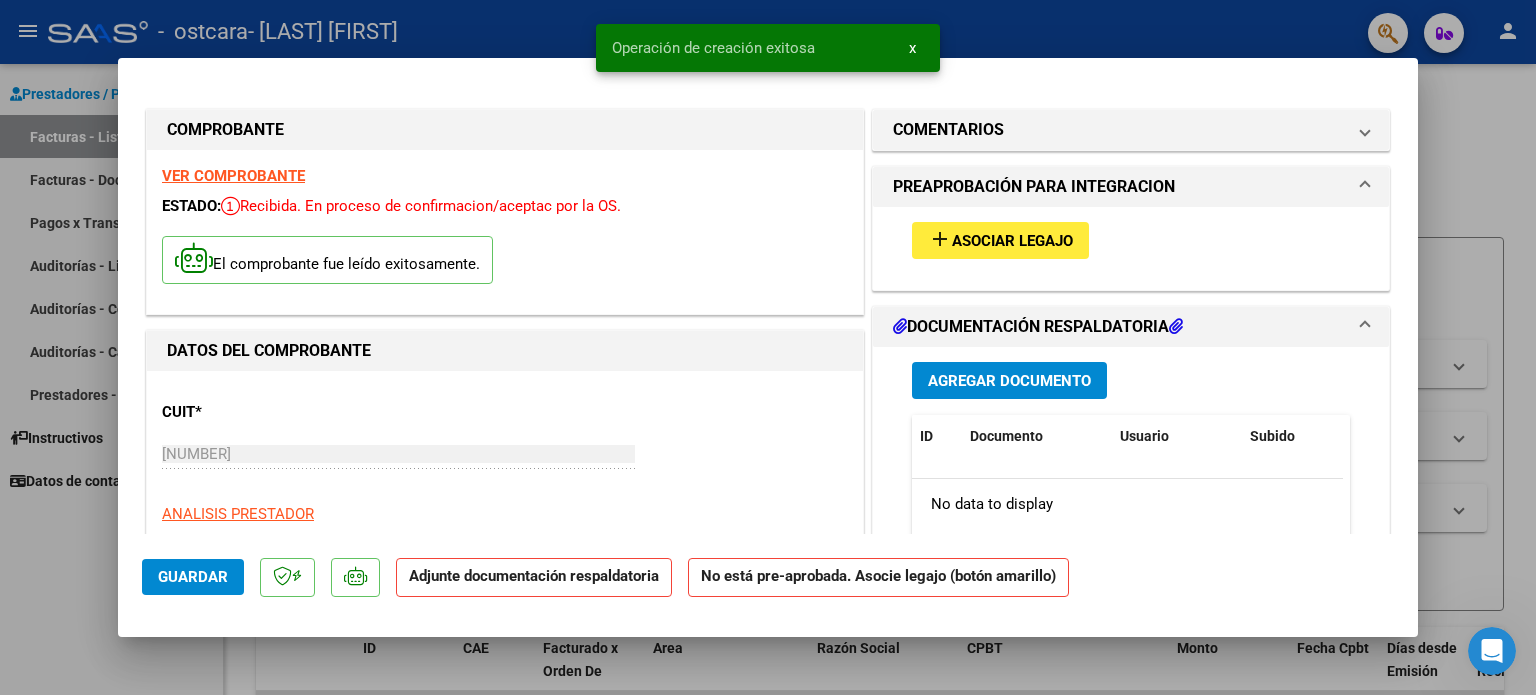 click on "Asociar Legajo" at bounding box center (1012, 241) 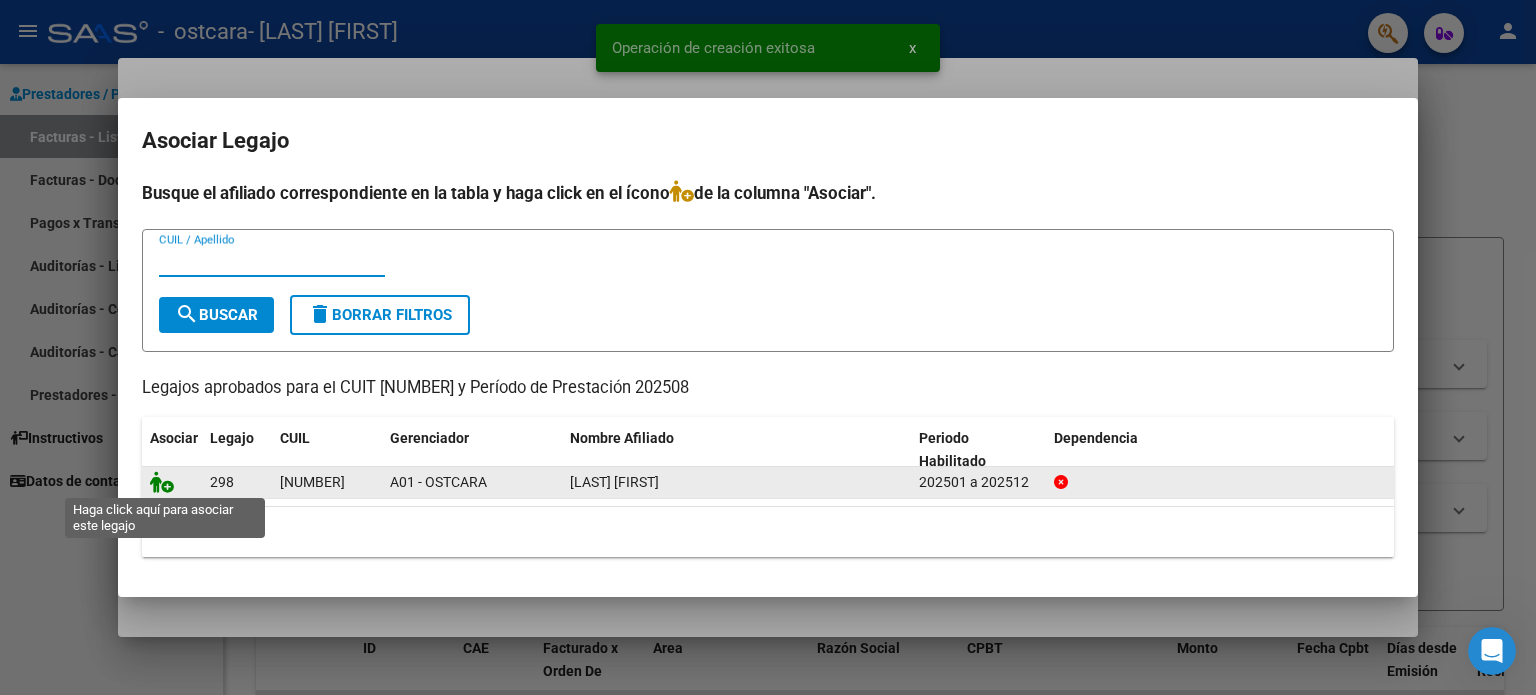 click 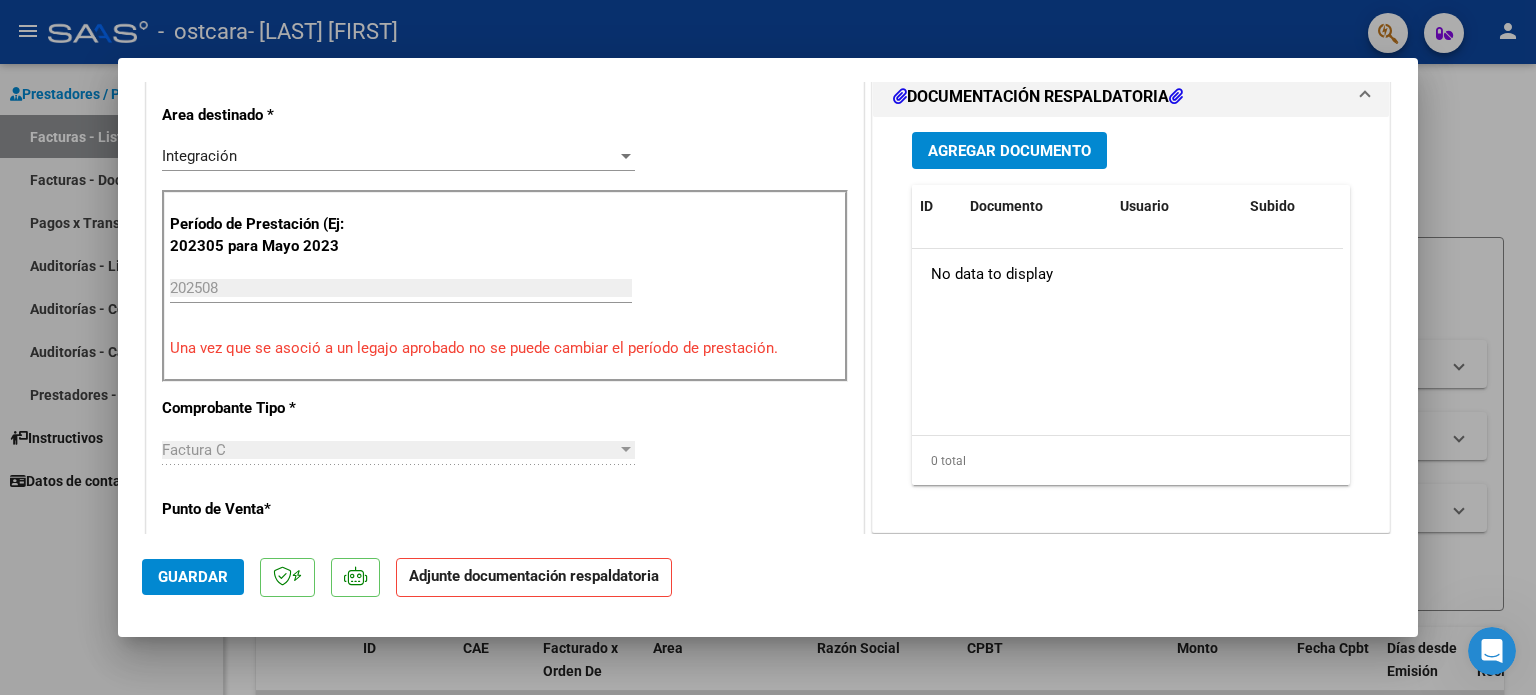 scroll, scrollTop: 500, scrollLeft: 0, axis: vertical 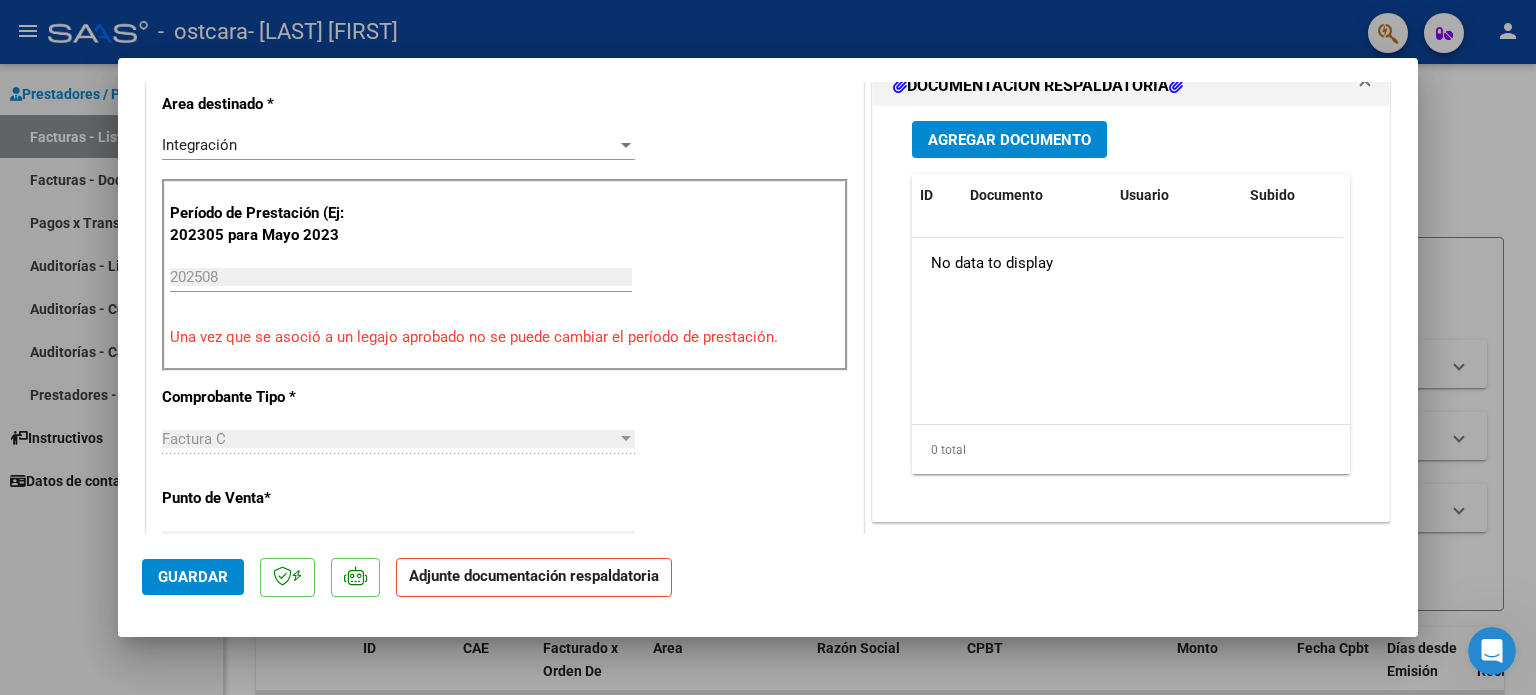 click on "Agregar Documento" at bounding box center [1009, 140] 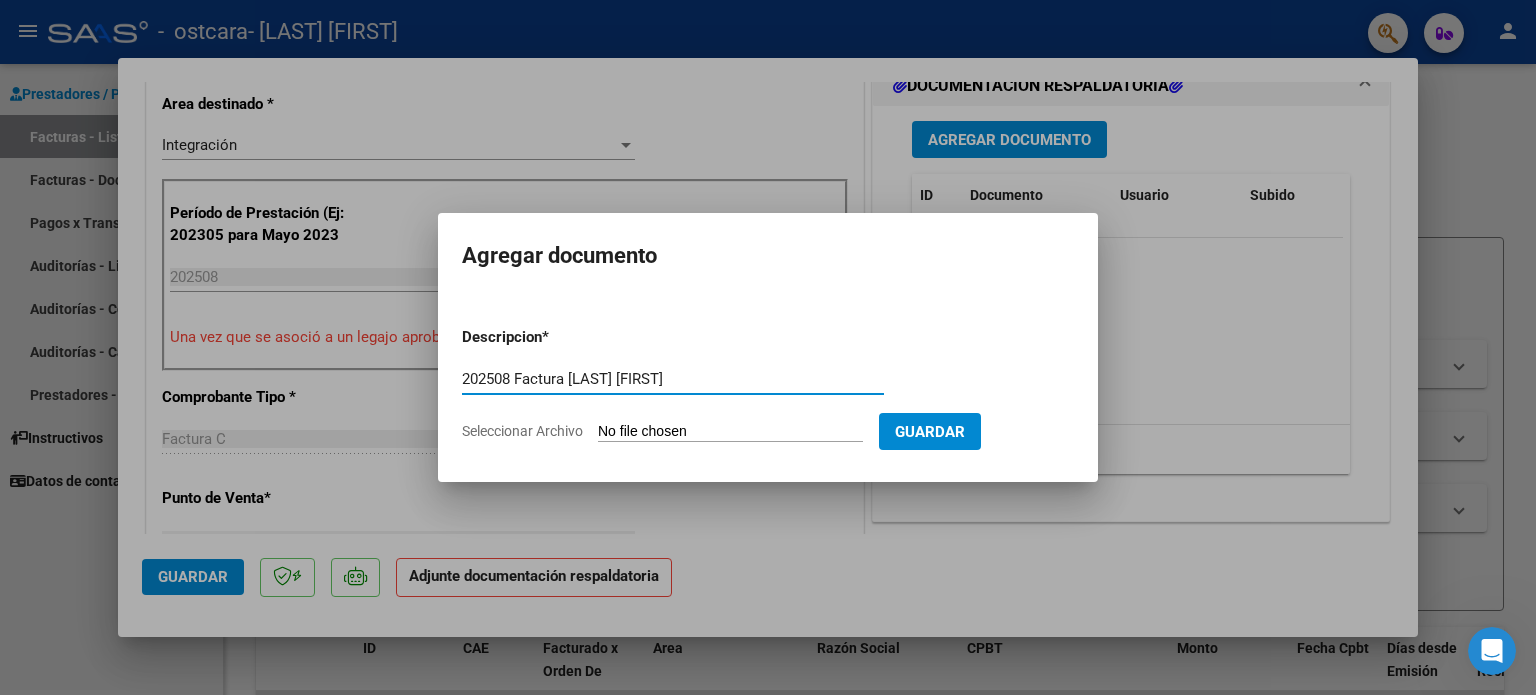 type on "202508 Factura [LAST] [LAST]" 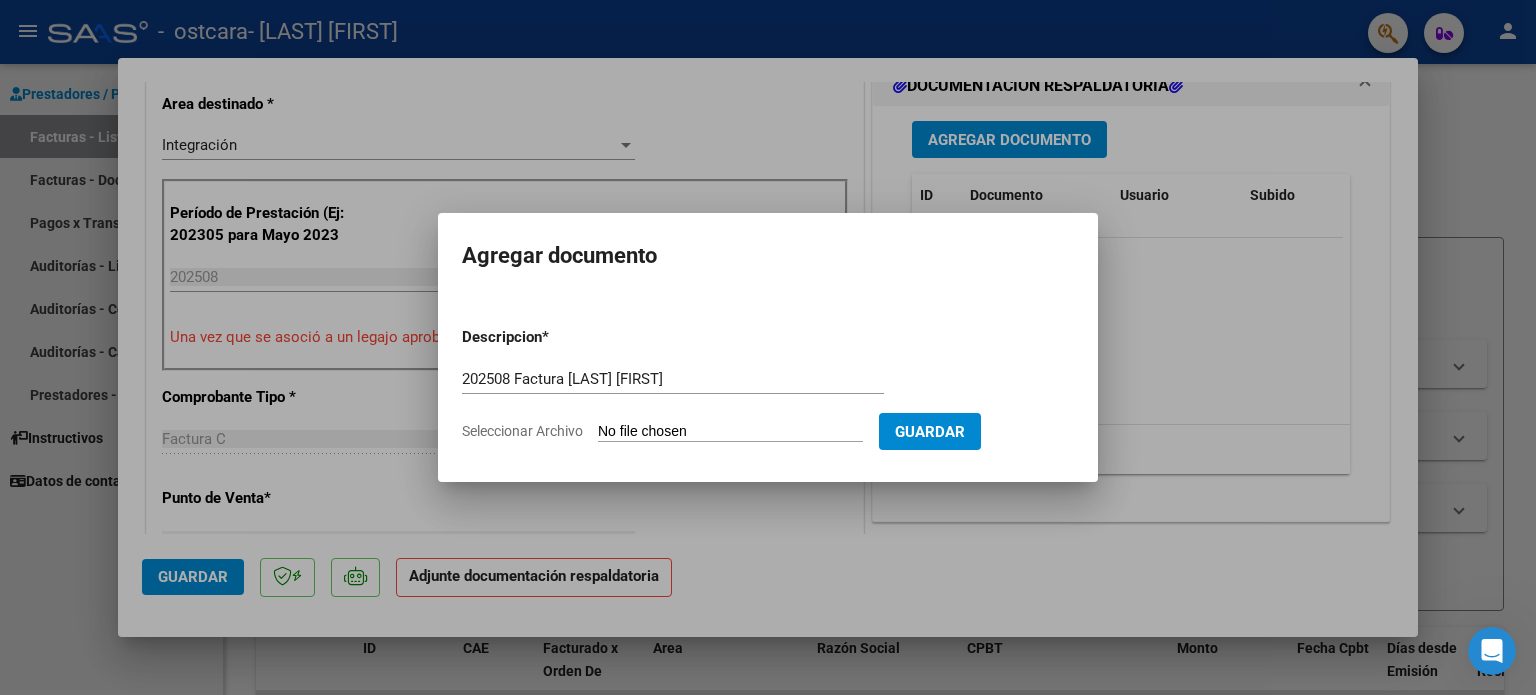 type on "C:\fakepath\27278358173_011_00001_00000981 (Delfina Villamayor) Julio 2025.pdf" 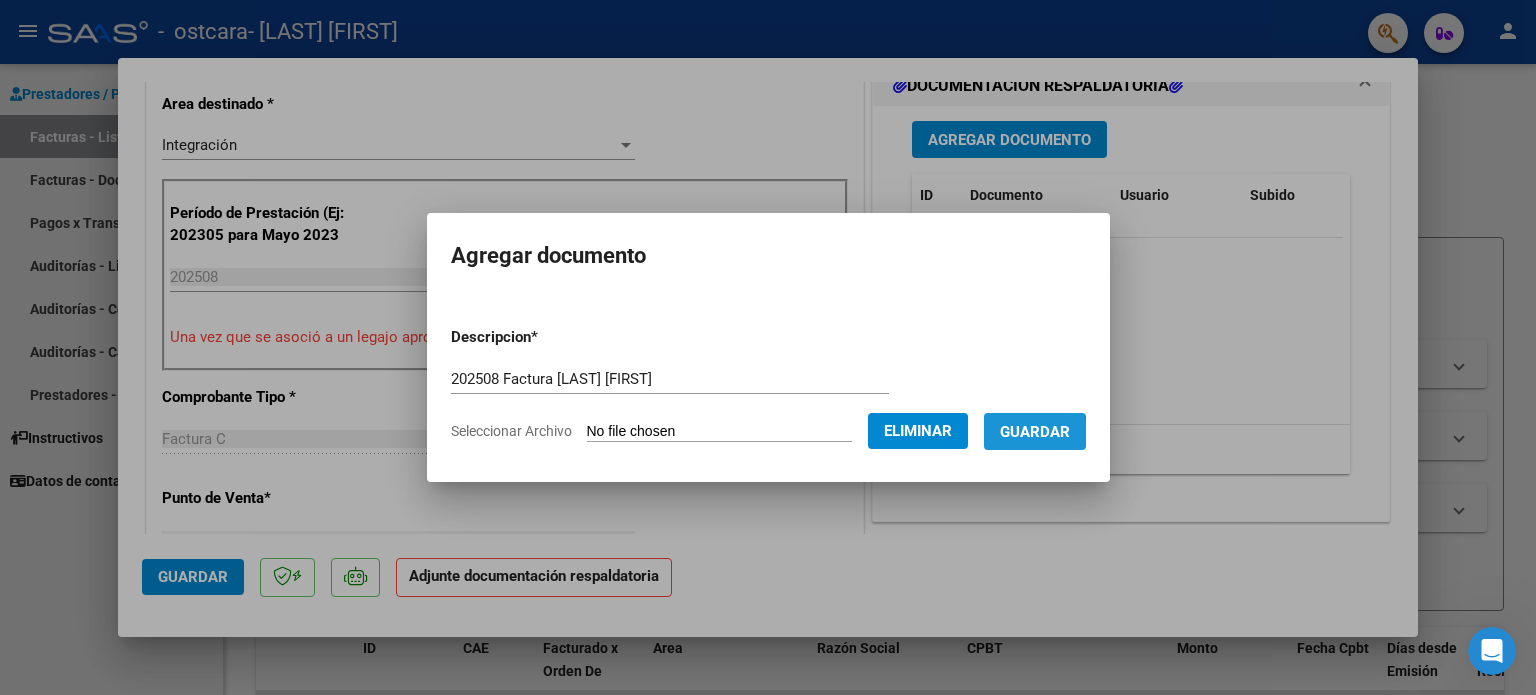 click on "Guardar" at bounding box center (1035, 432) 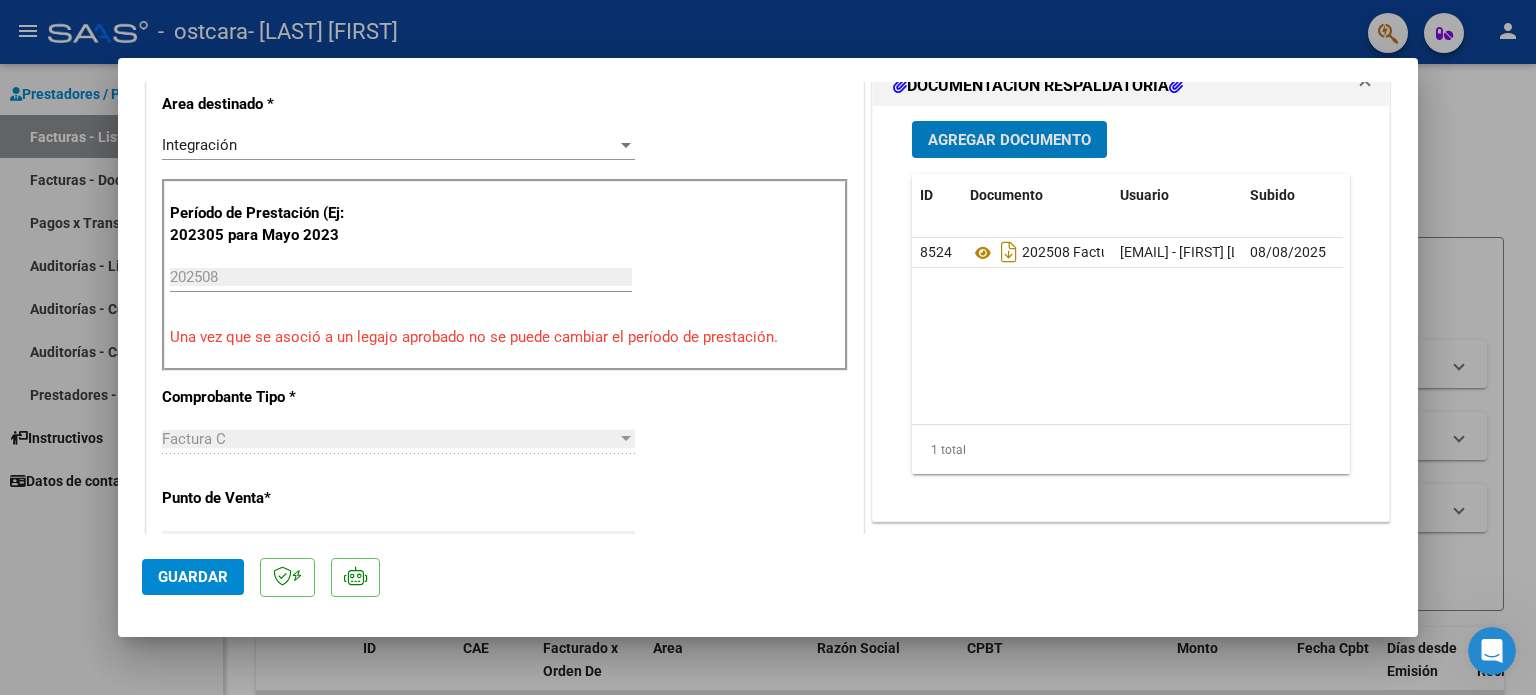 click on "Agregar Documento" at bounding box center [1009, 140] 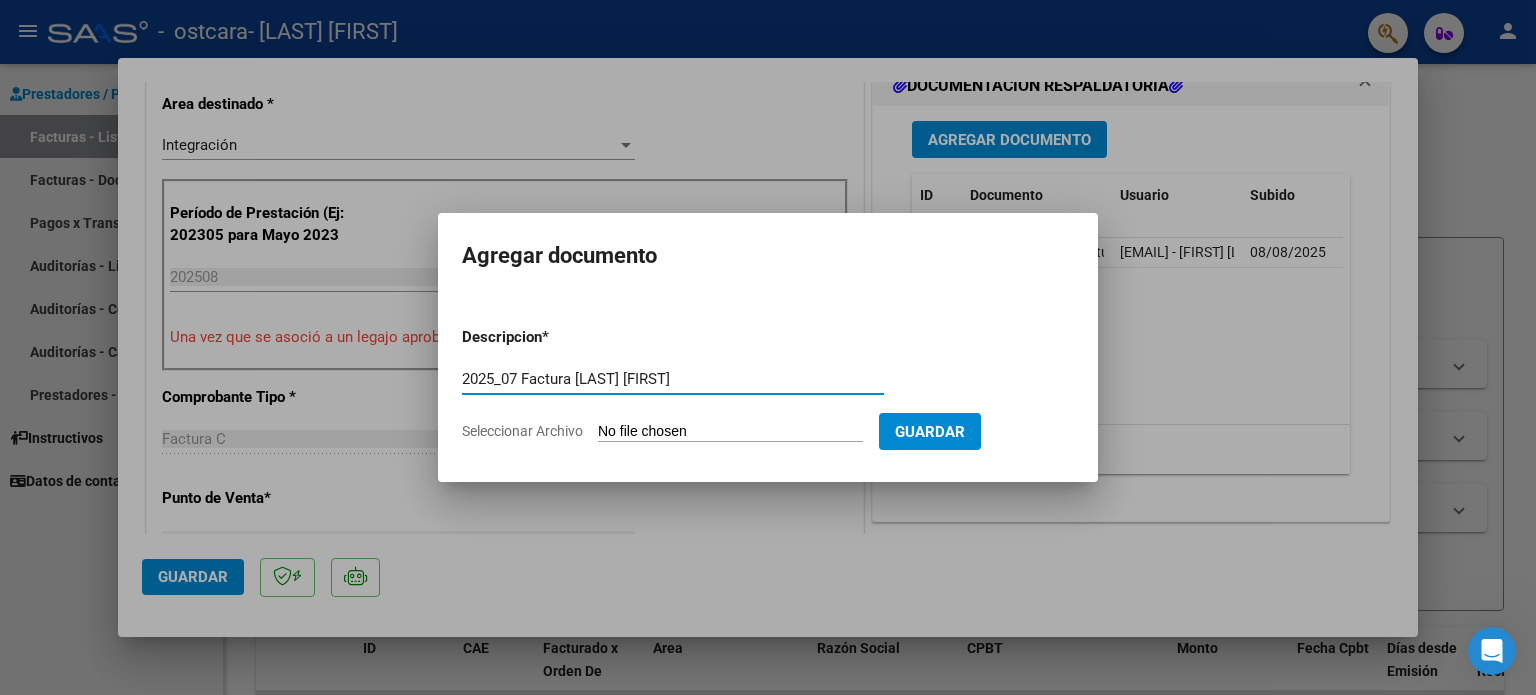 type on "2025_07 Factura [LAST] [LAST]" 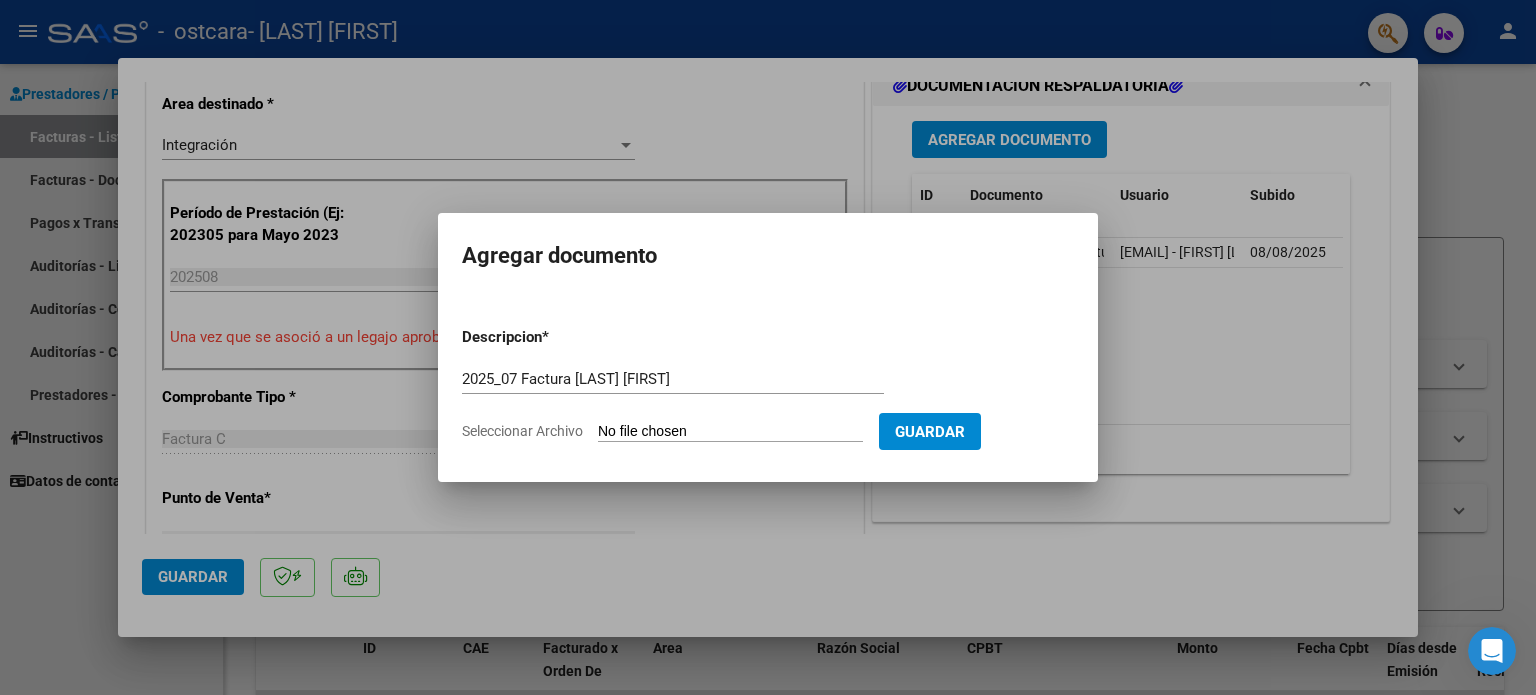 click on "Seleccionar Archivo" at bounding box center (730, 432) 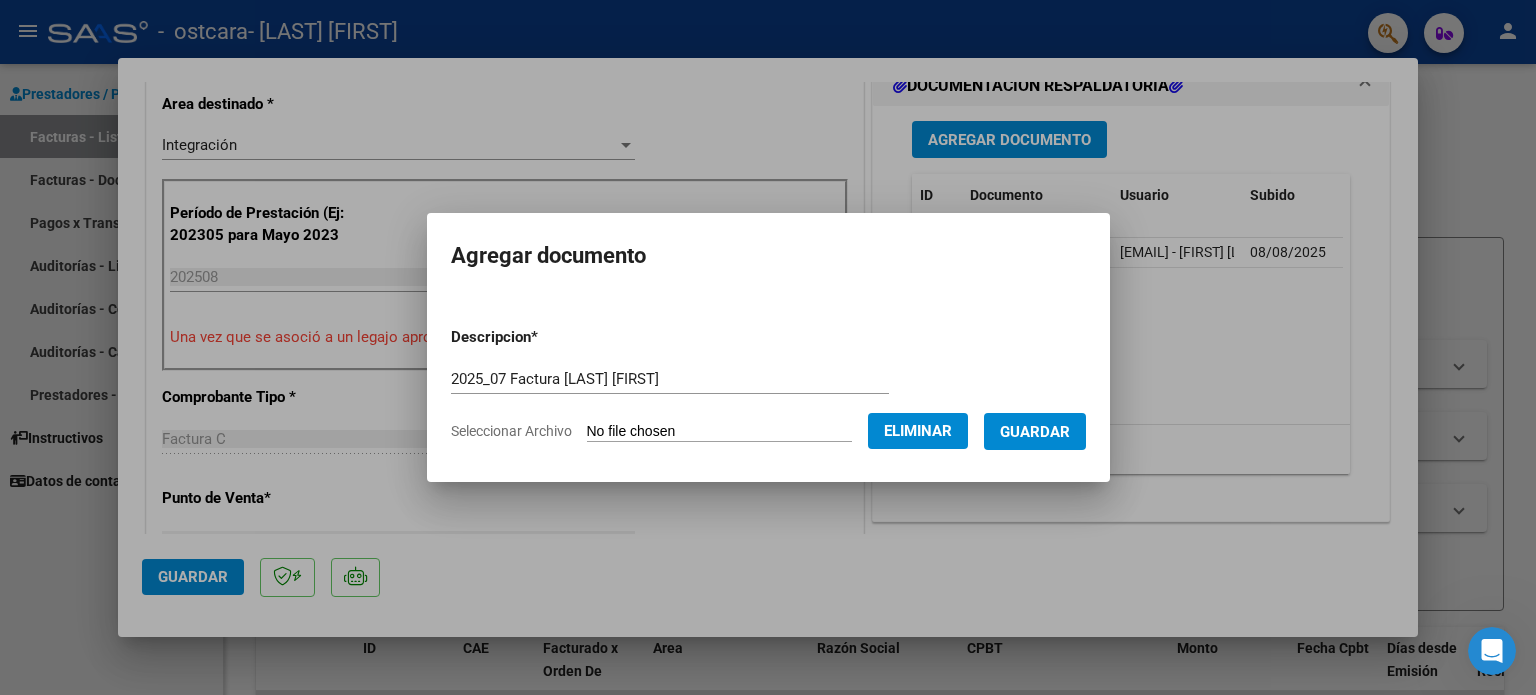 click on "Guardar" at bounding box center [1035, 432] 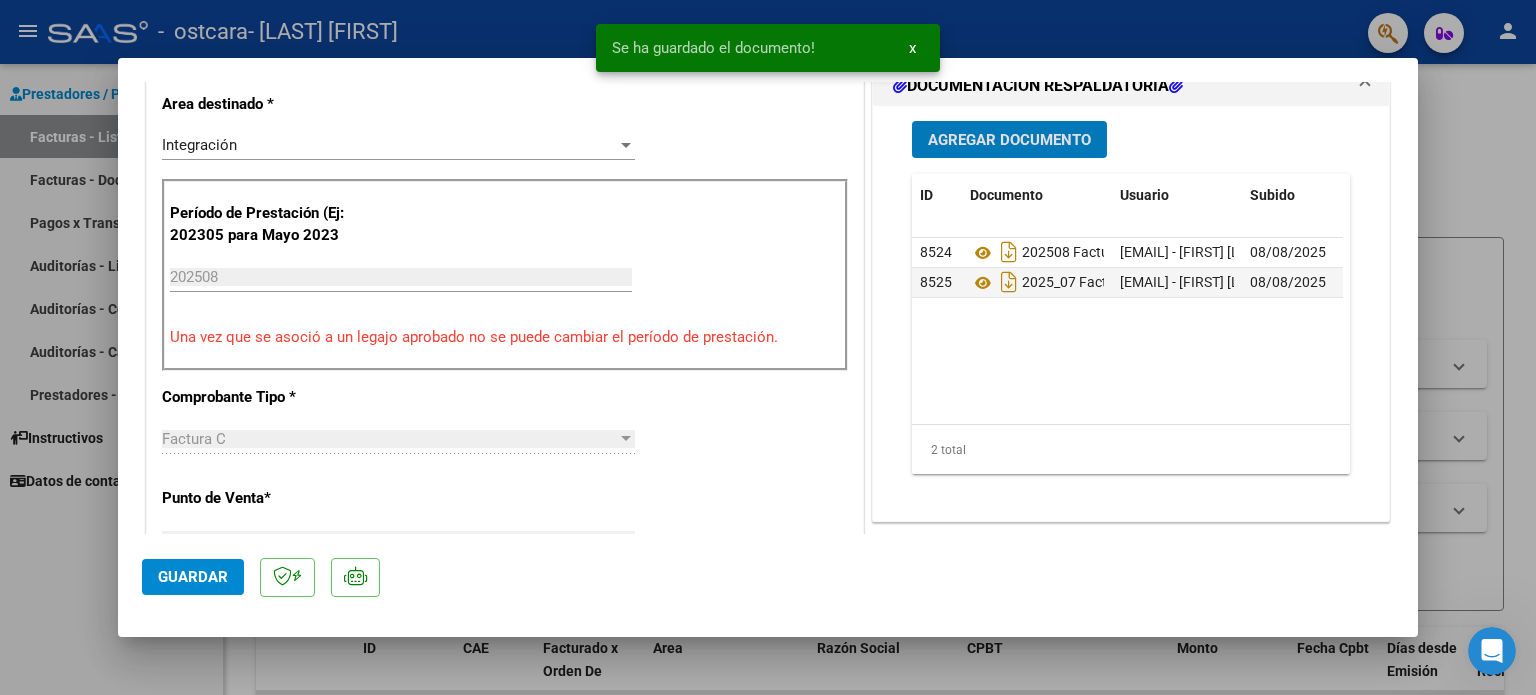 click on "202508" at bounding box center (401, 277) 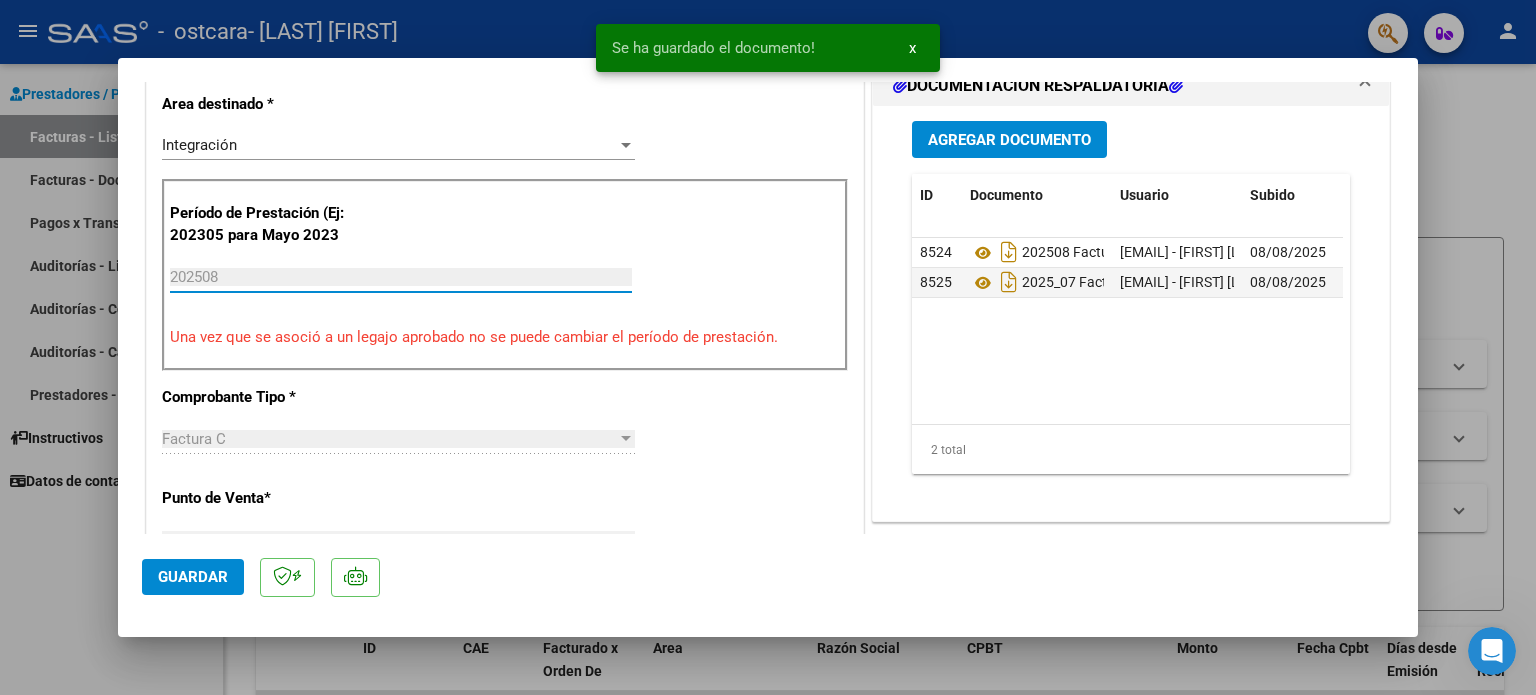 click on "202508" at bounding box center [401, 277] 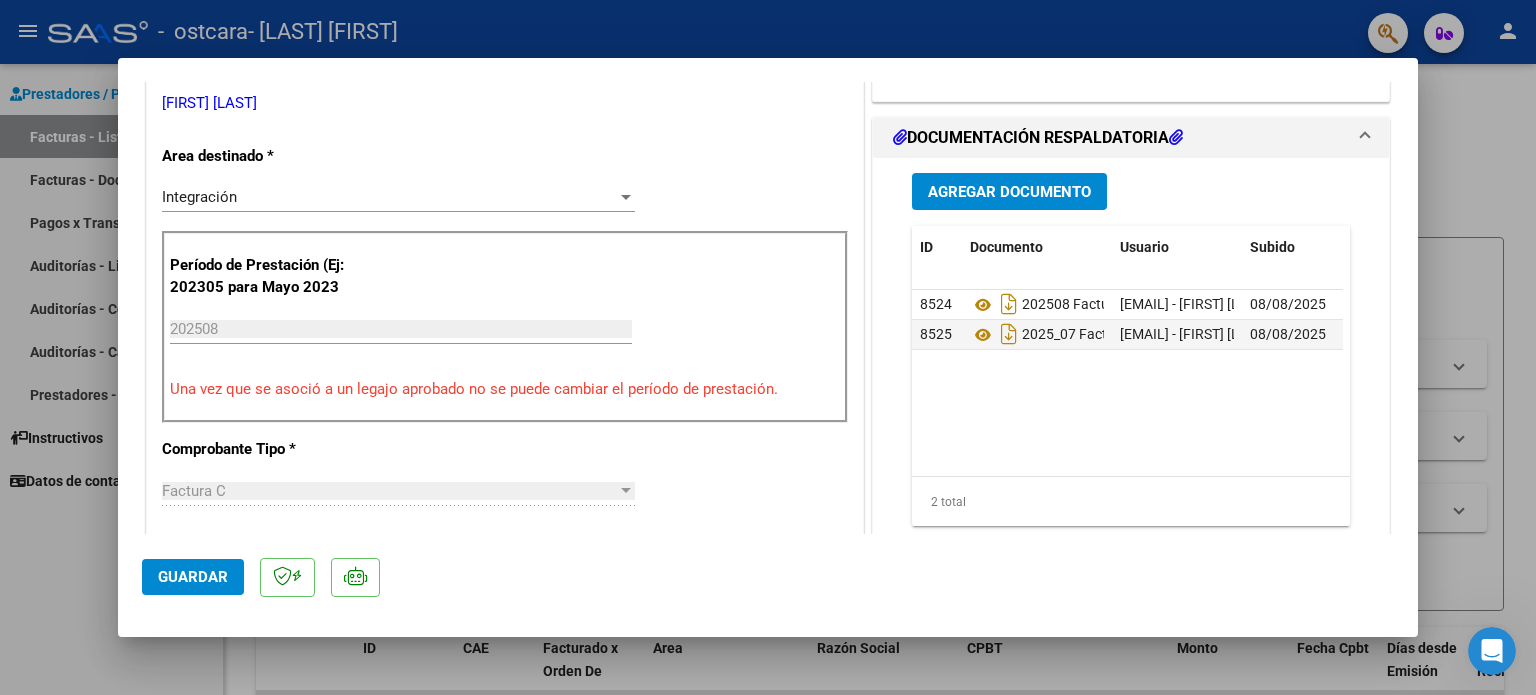 scroll, scrollTop: 500, scrollLeft: 0, axis: vertical 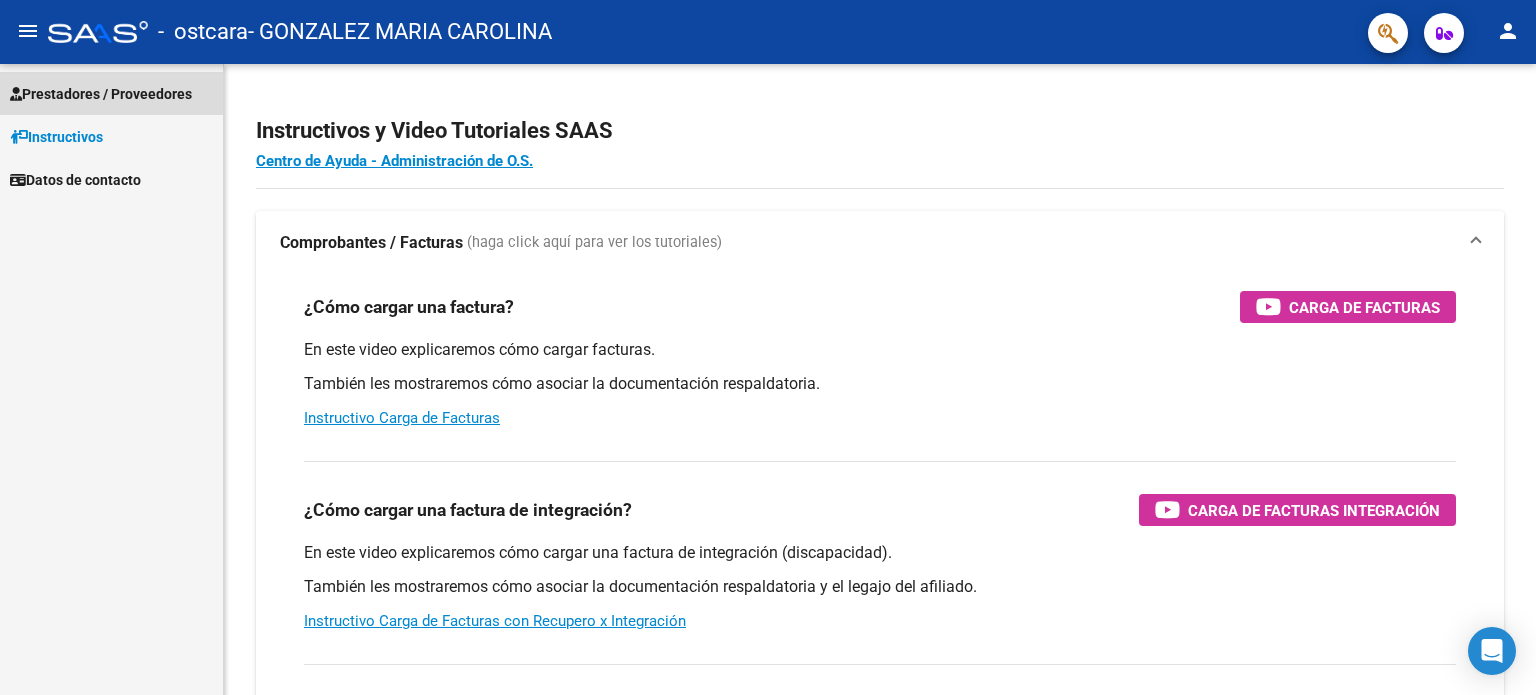 click on "Prestadores / Proveedores" at bounding box center [101, 94] 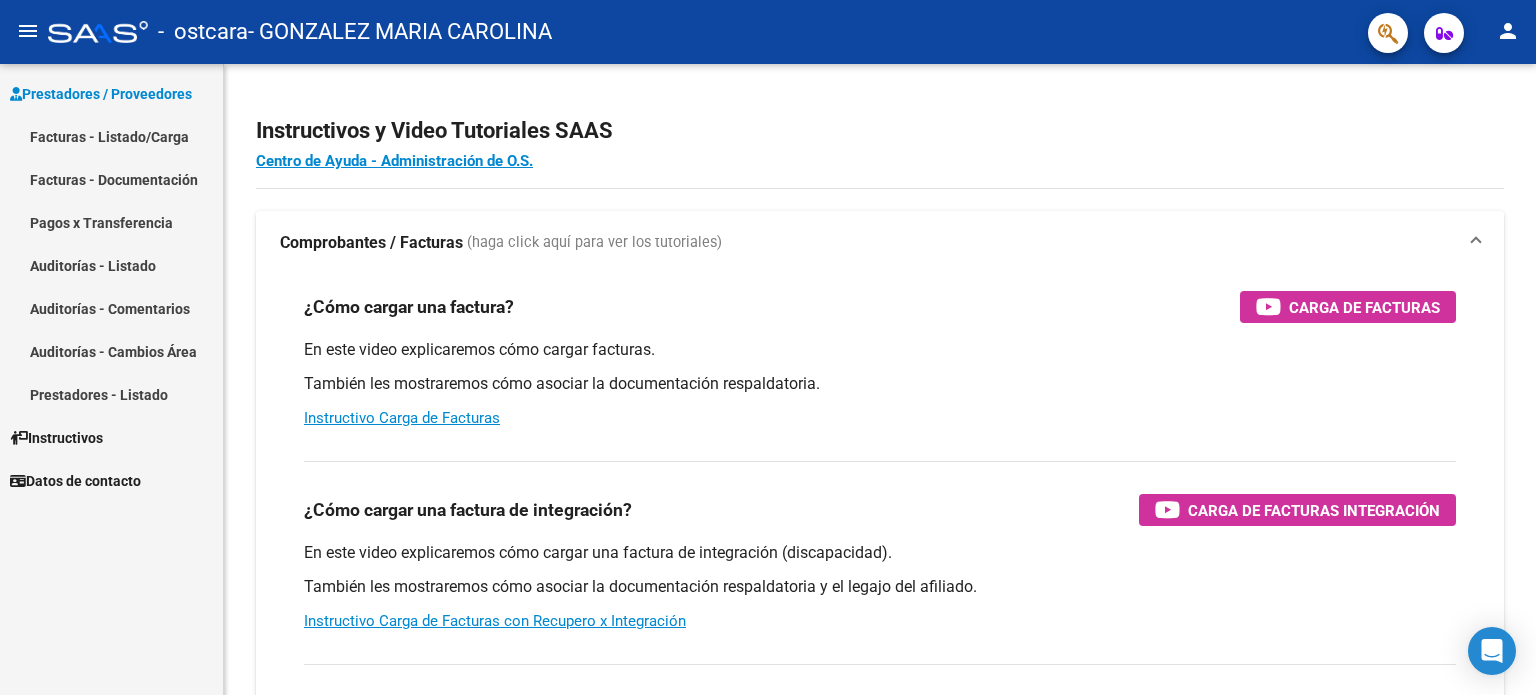 click on "Facturas - Listado/Carga" at bounding box center (111, 136) 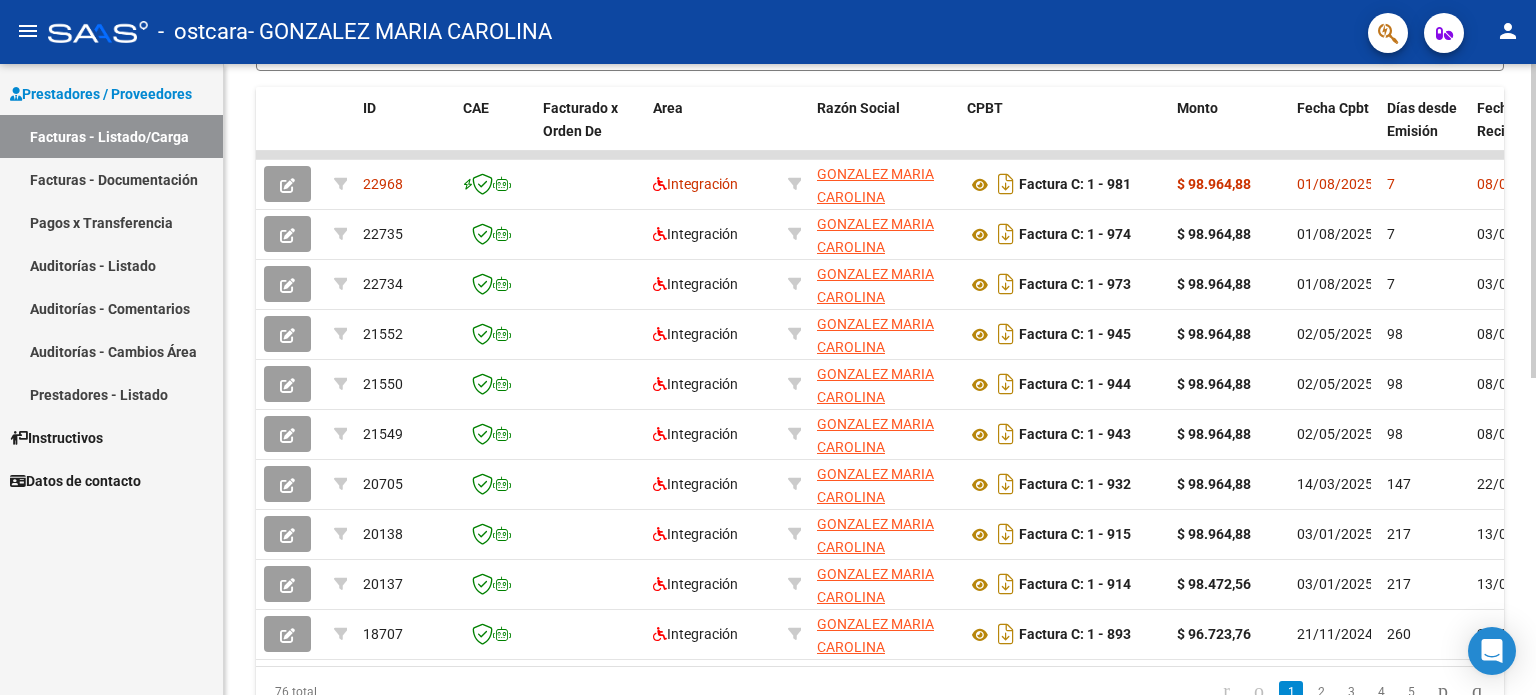 scroll, scrollTop: 638, scrollLeft: 0, axis: vertical 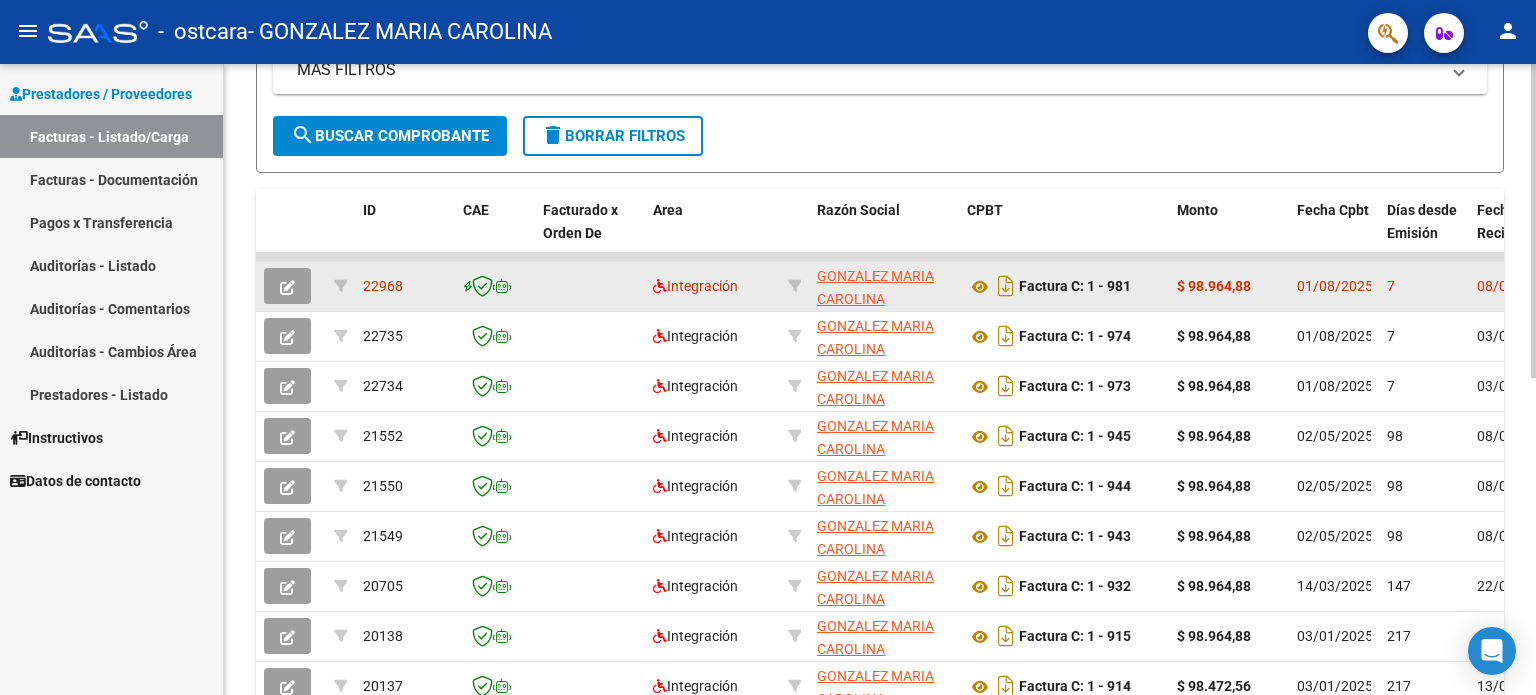 click 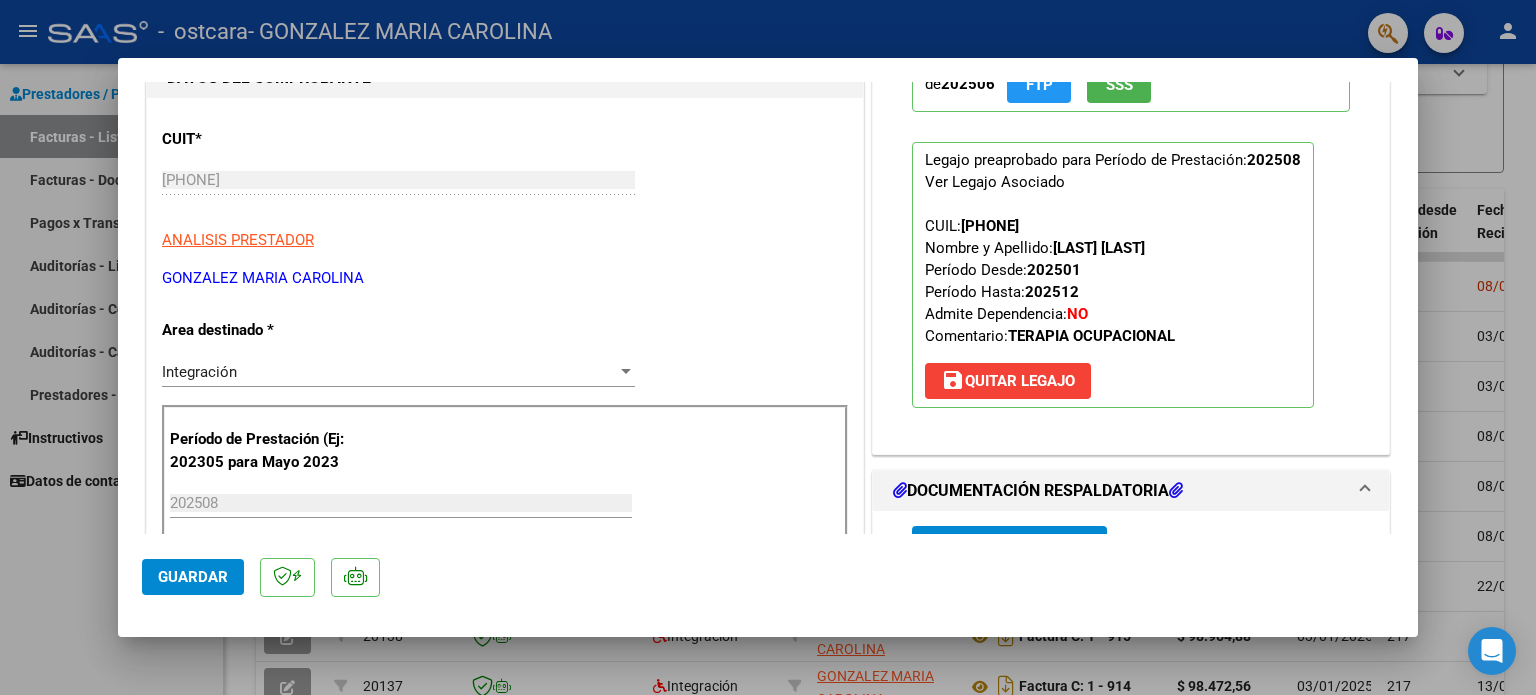 scroll, scrollTop: 300, scrollLeft: 0, axis: vertical 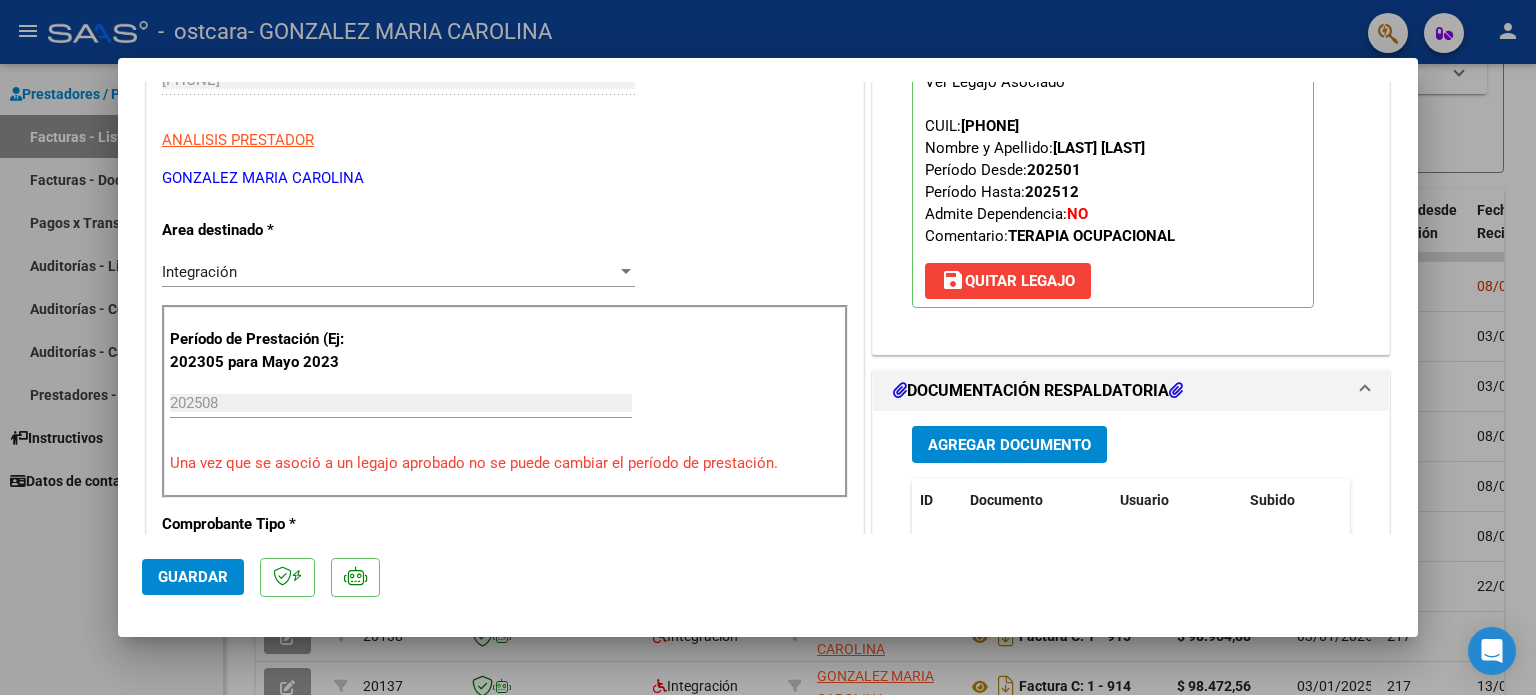 click on "202508" at bounding box center (401, 403) 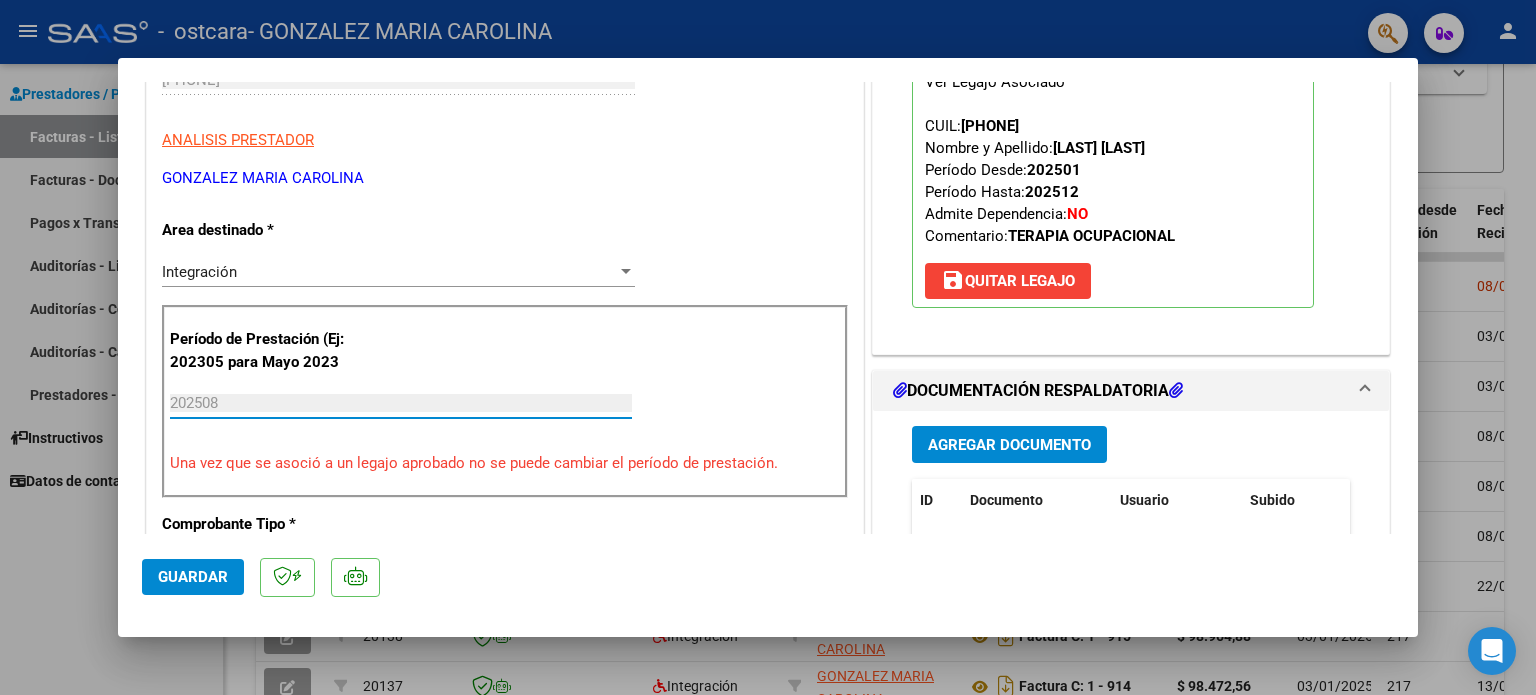 click on "202508" at bounding box center (401, 403) 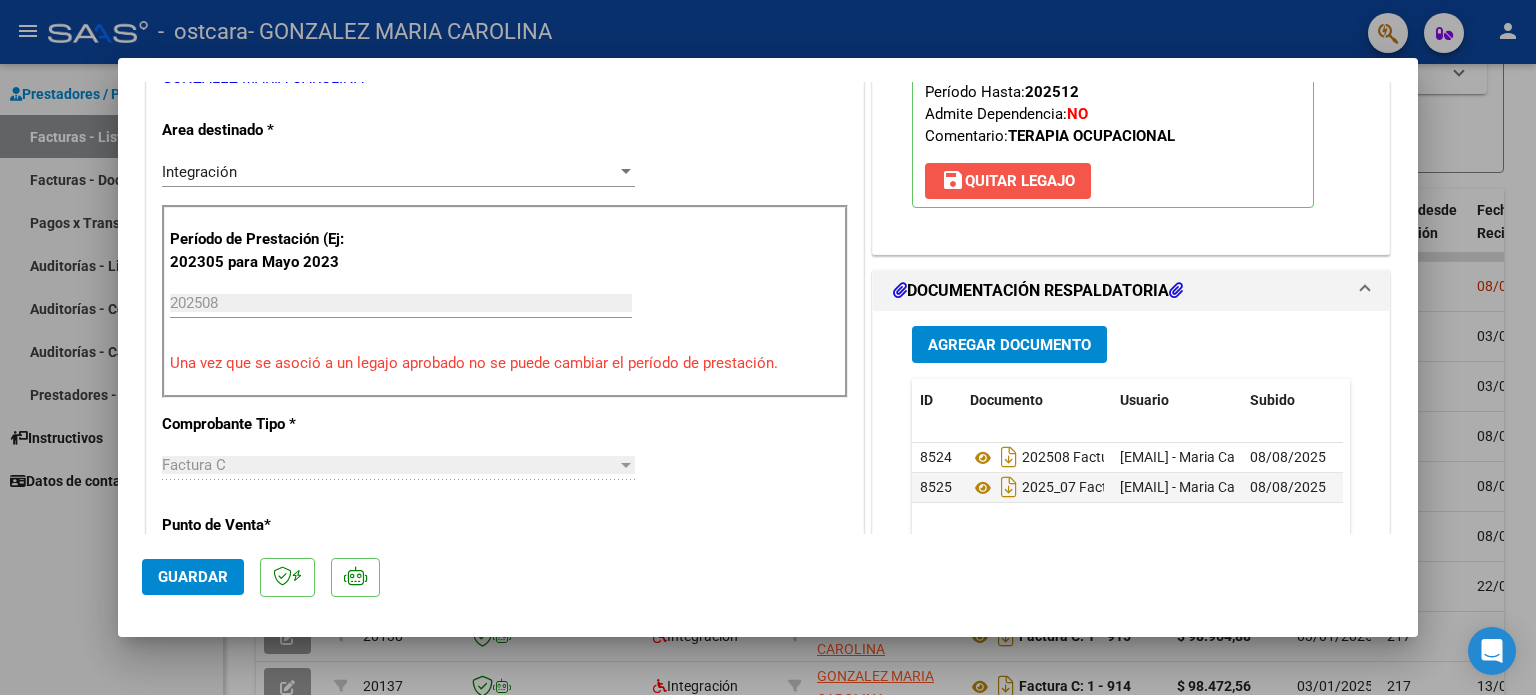 click on "save  Quitar Legajo" at bounding box center [1008, 181] 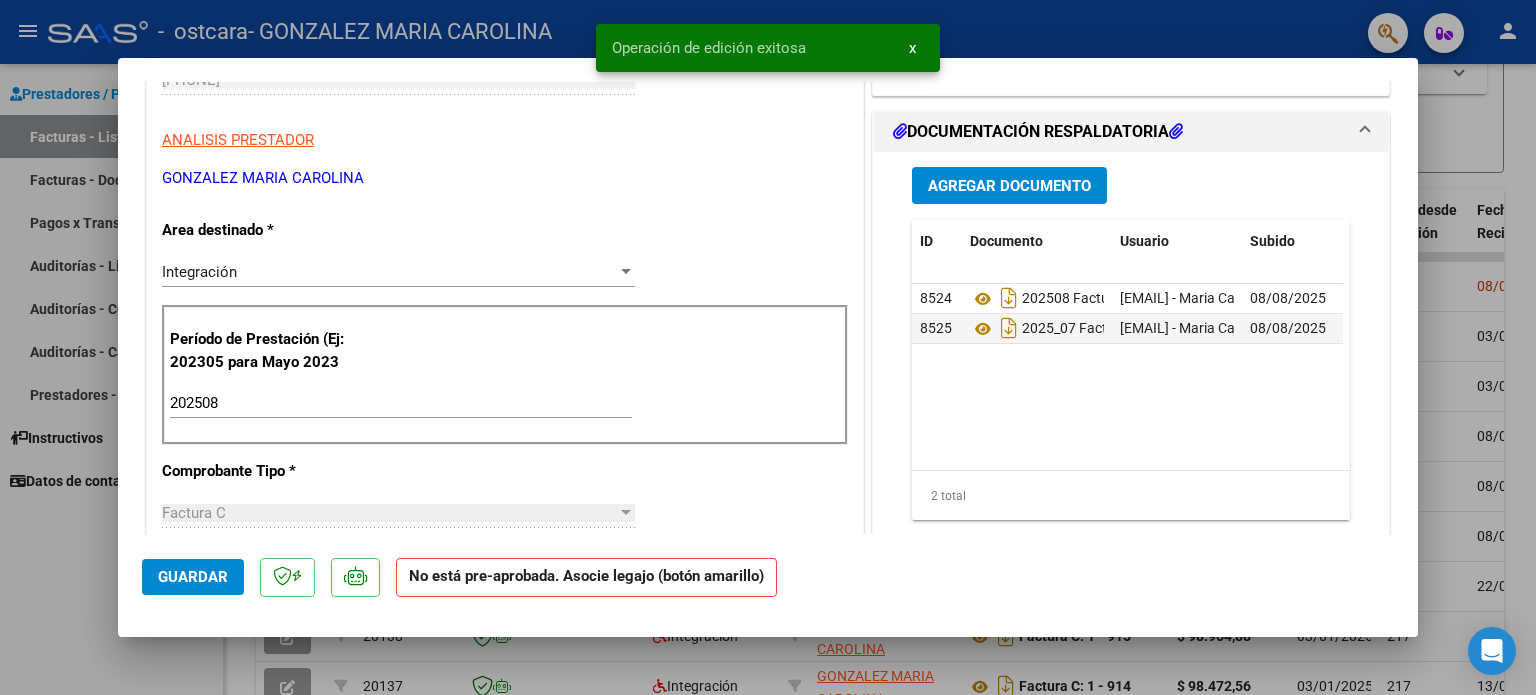scroll, scrollTop: 200, scrollLeft: 0, axis: vertical 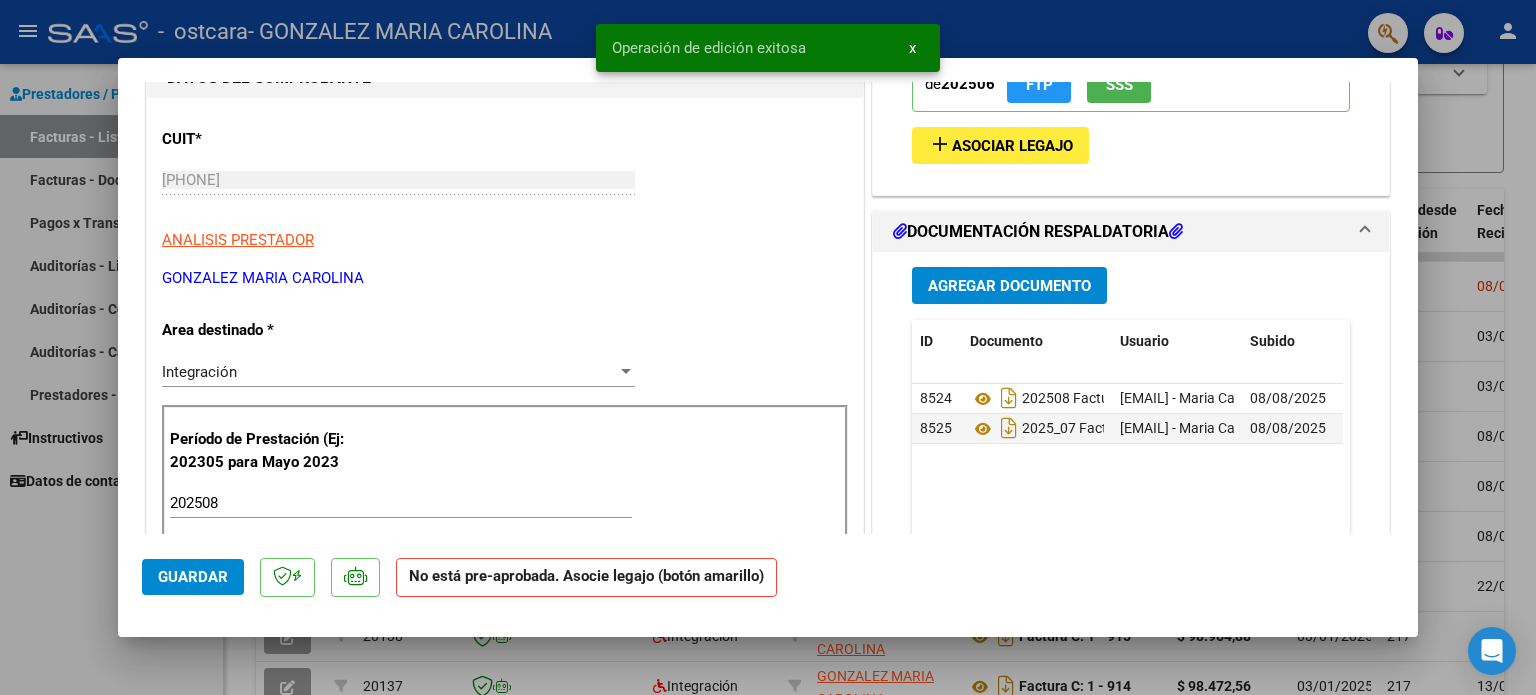 click on "202508 Ingrese el Período de Prestación como indica el ejemplo" at bounding box center (401, 503) 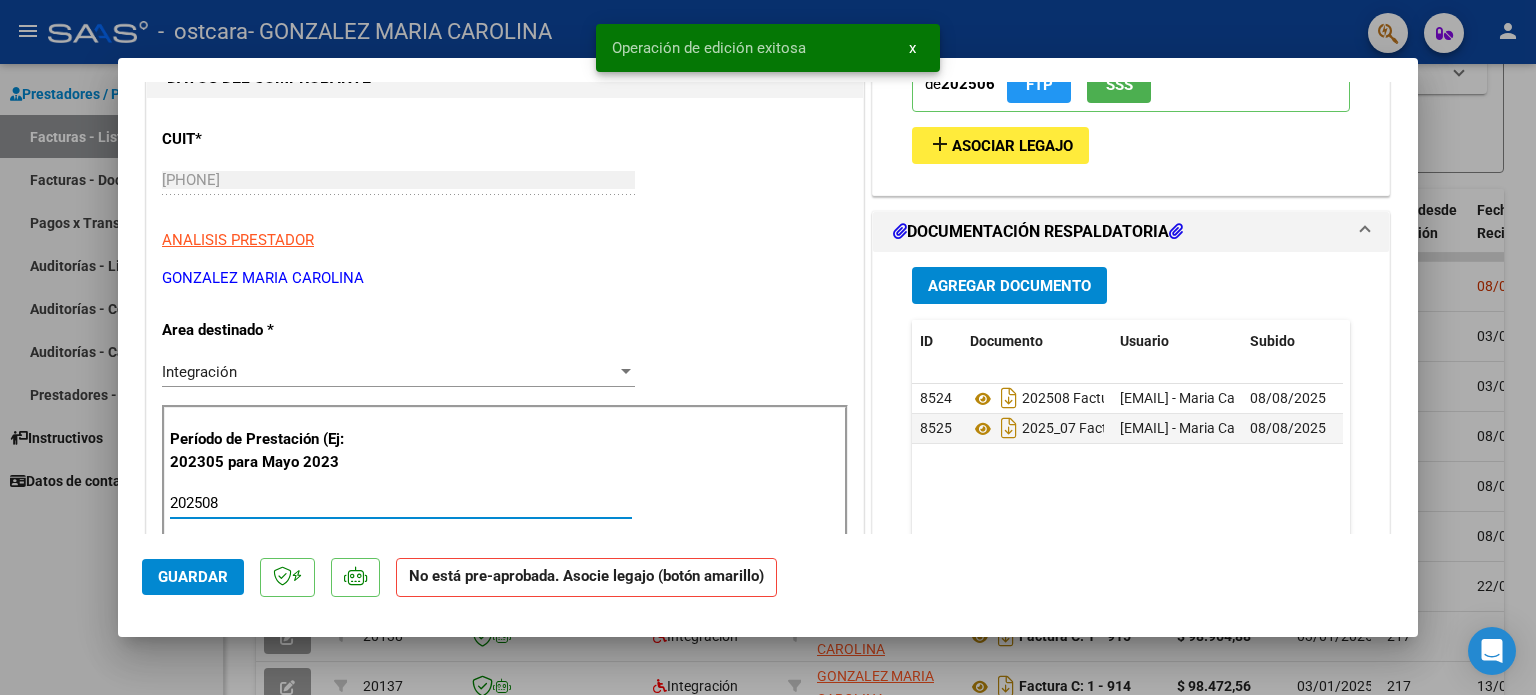 click on "202508" at bounding box center (401, 503) 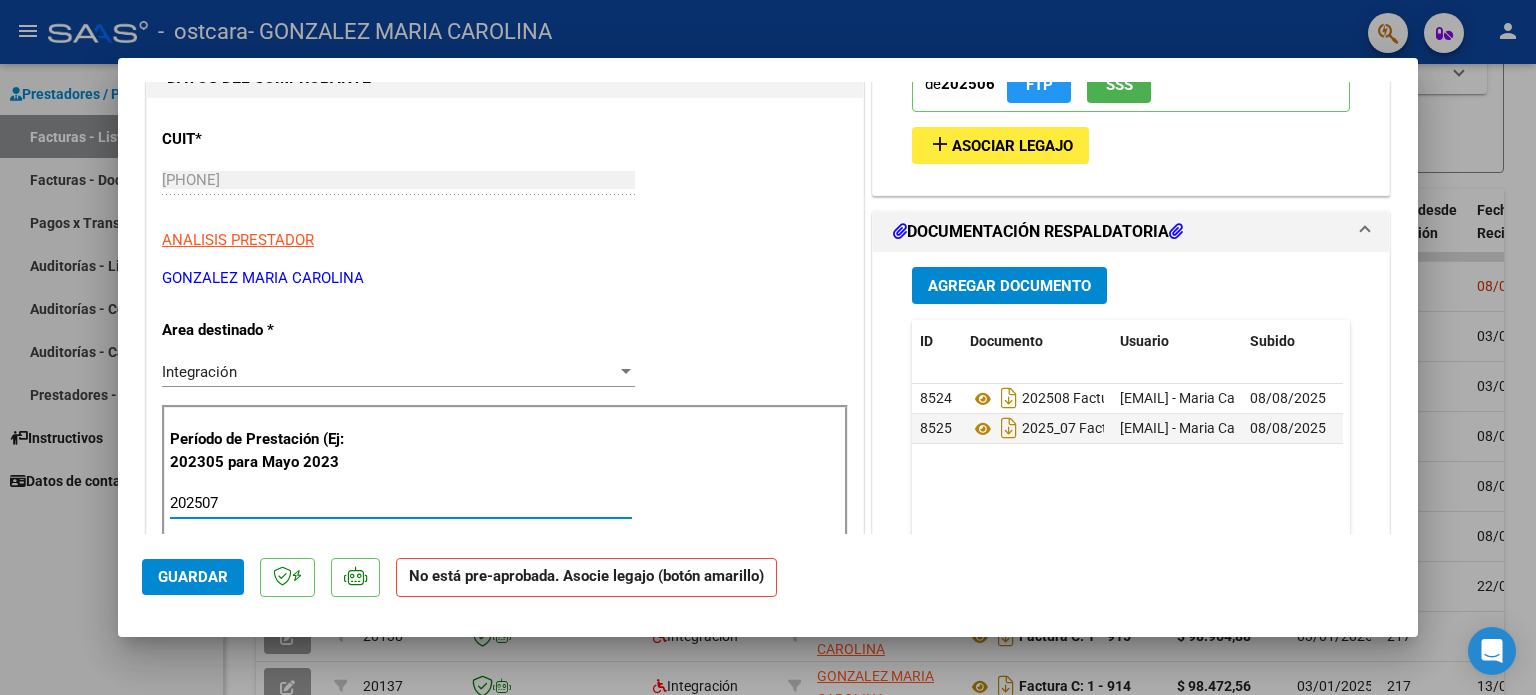 type on "202507" 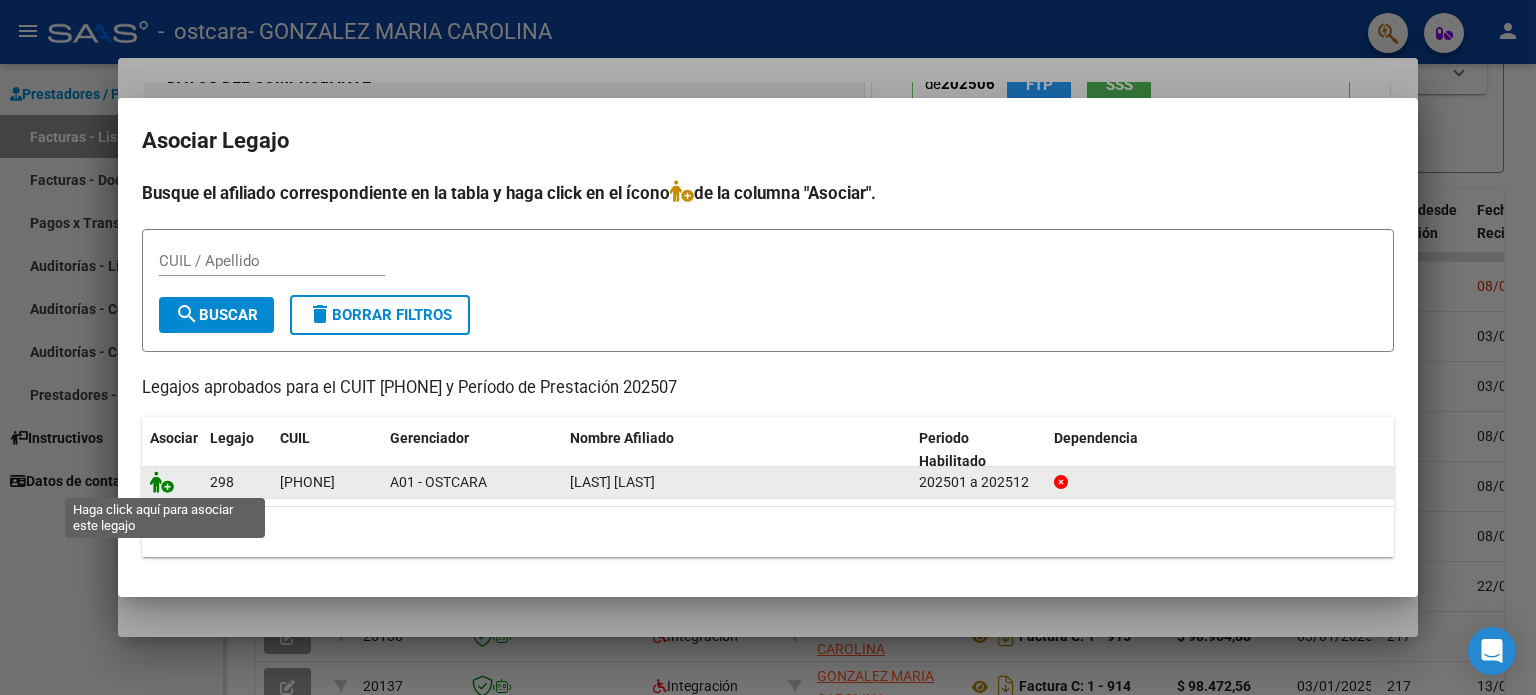 click 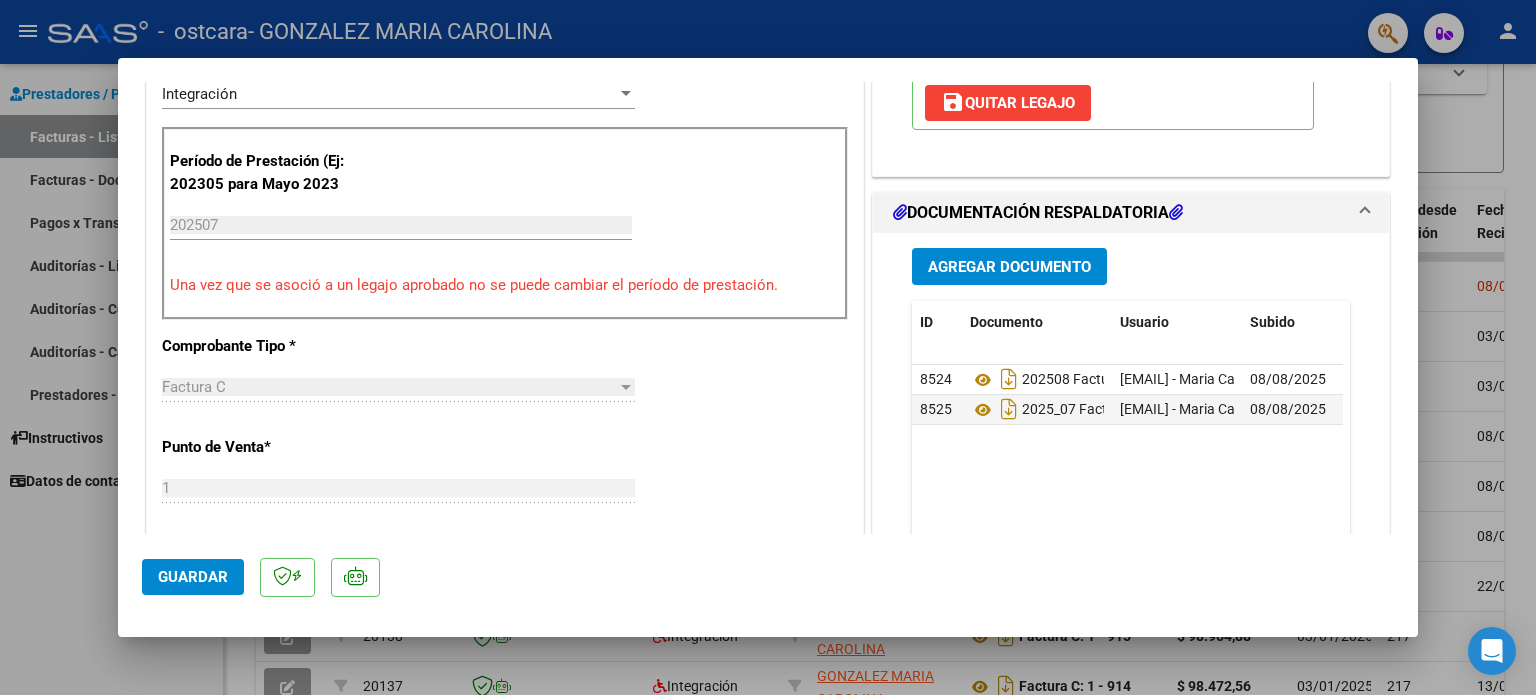 scroll, scrollTop: 500, scrollLeft: 0, axis: vertical 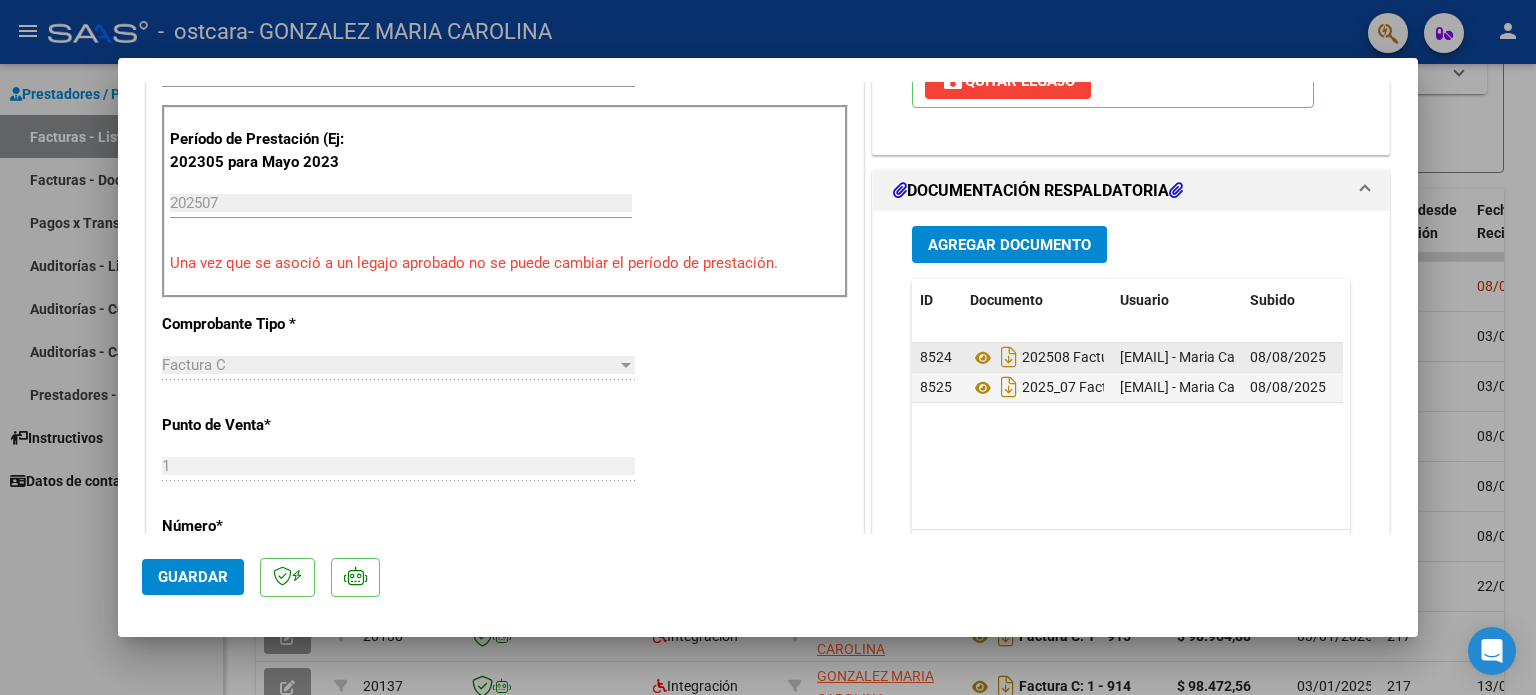 click on "8524" 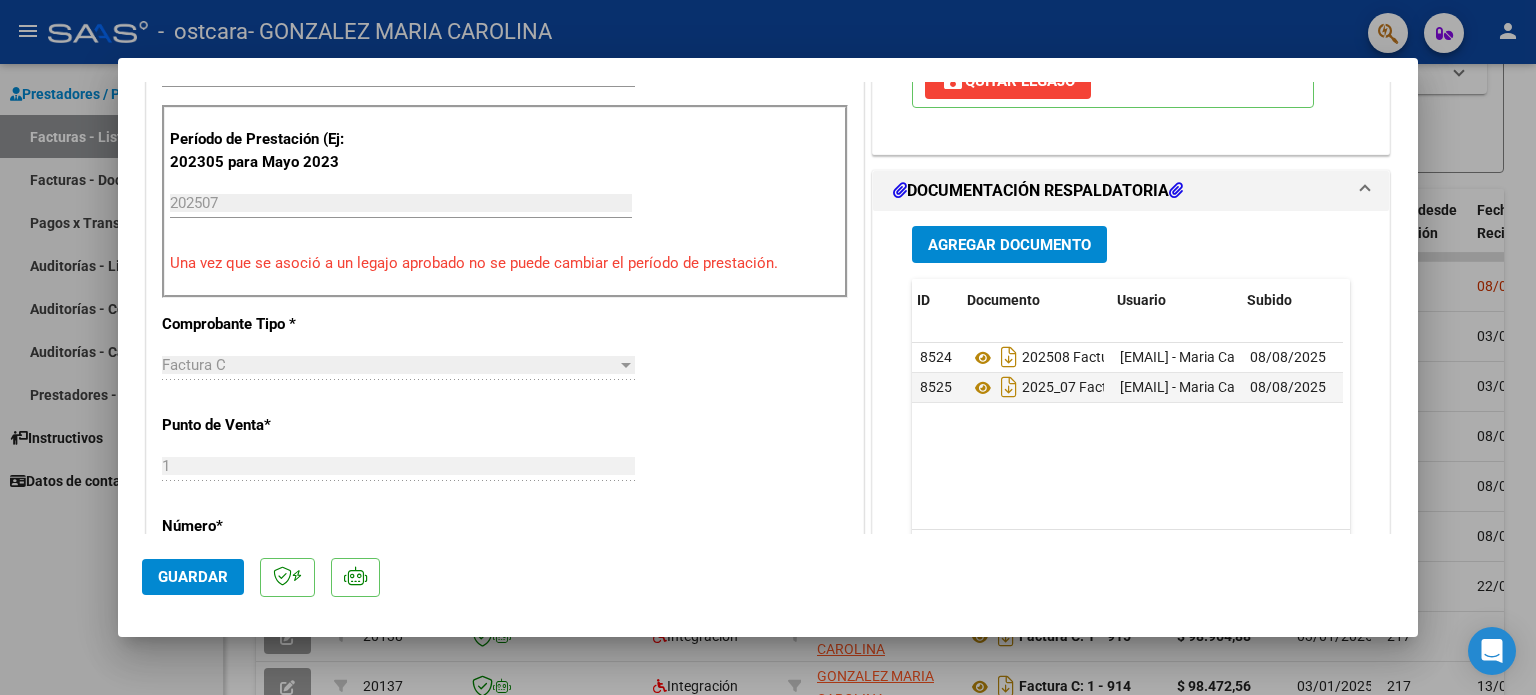 scroll, scrollTop: 0, scrollLeft: 98, axis: horizontal 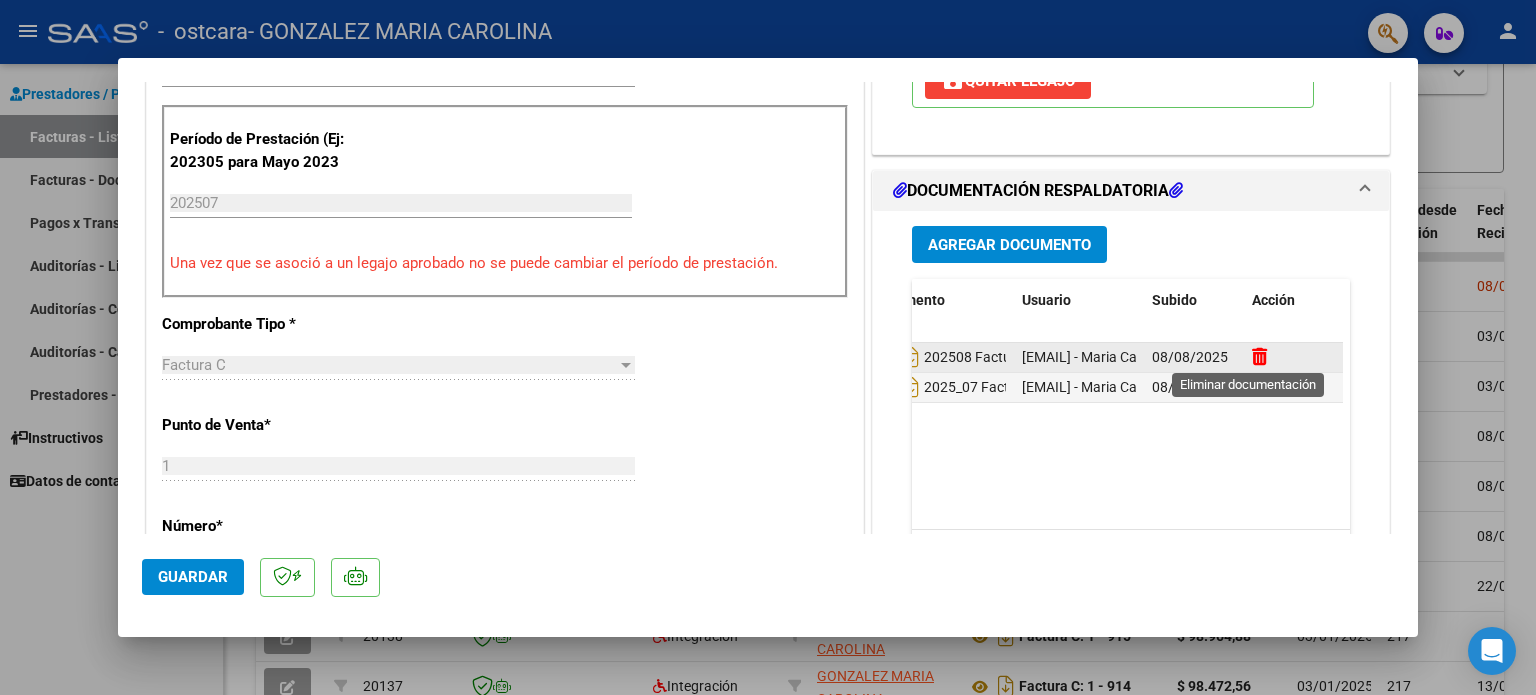 click 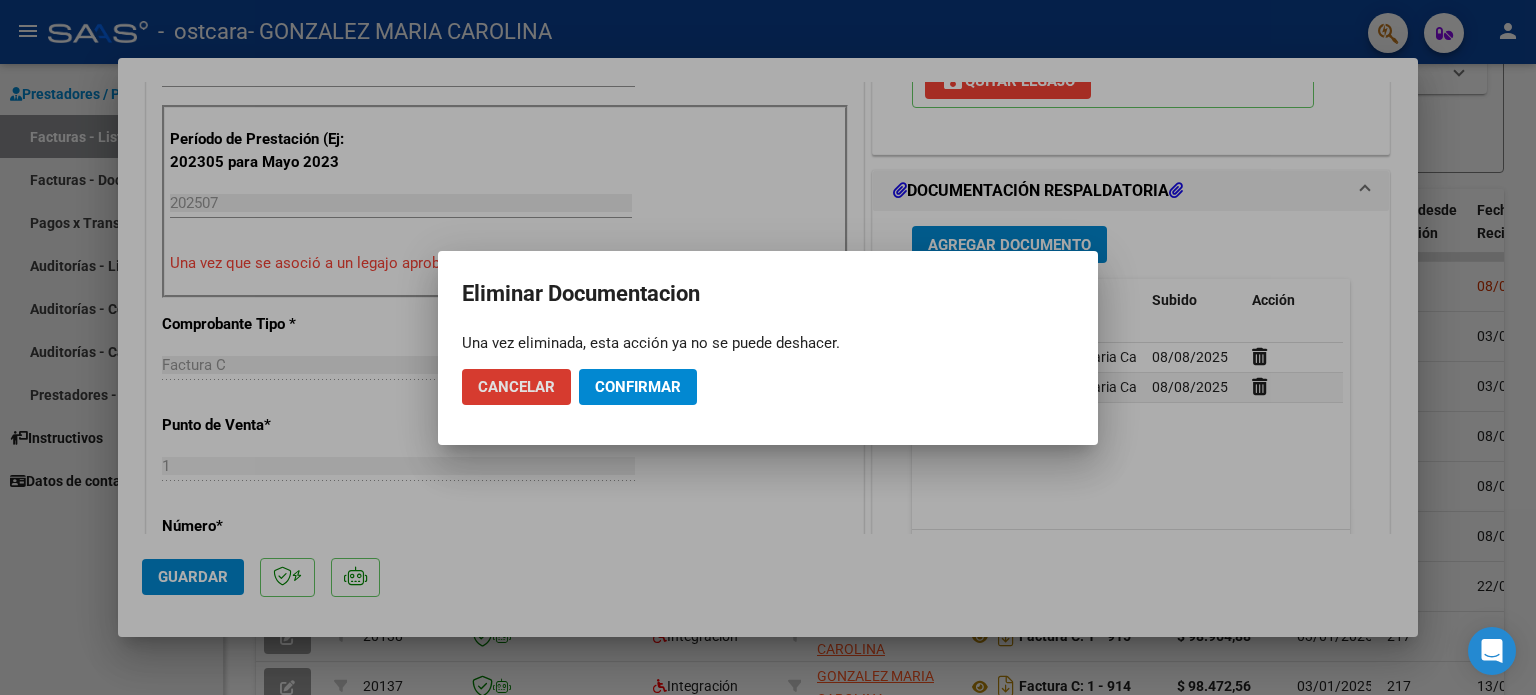 click on "Confirmar" 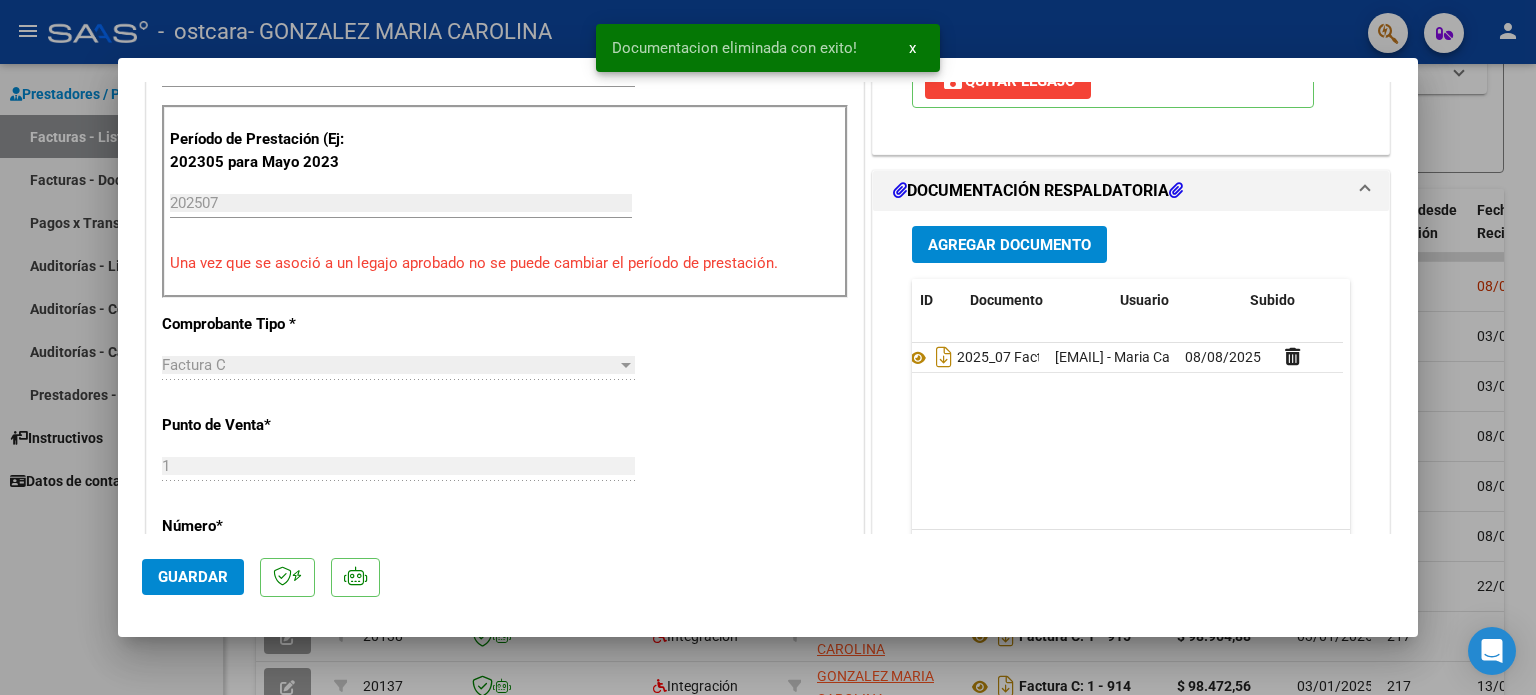 scroll, scrollTop: 0, scrollLeft: 0, axis: both 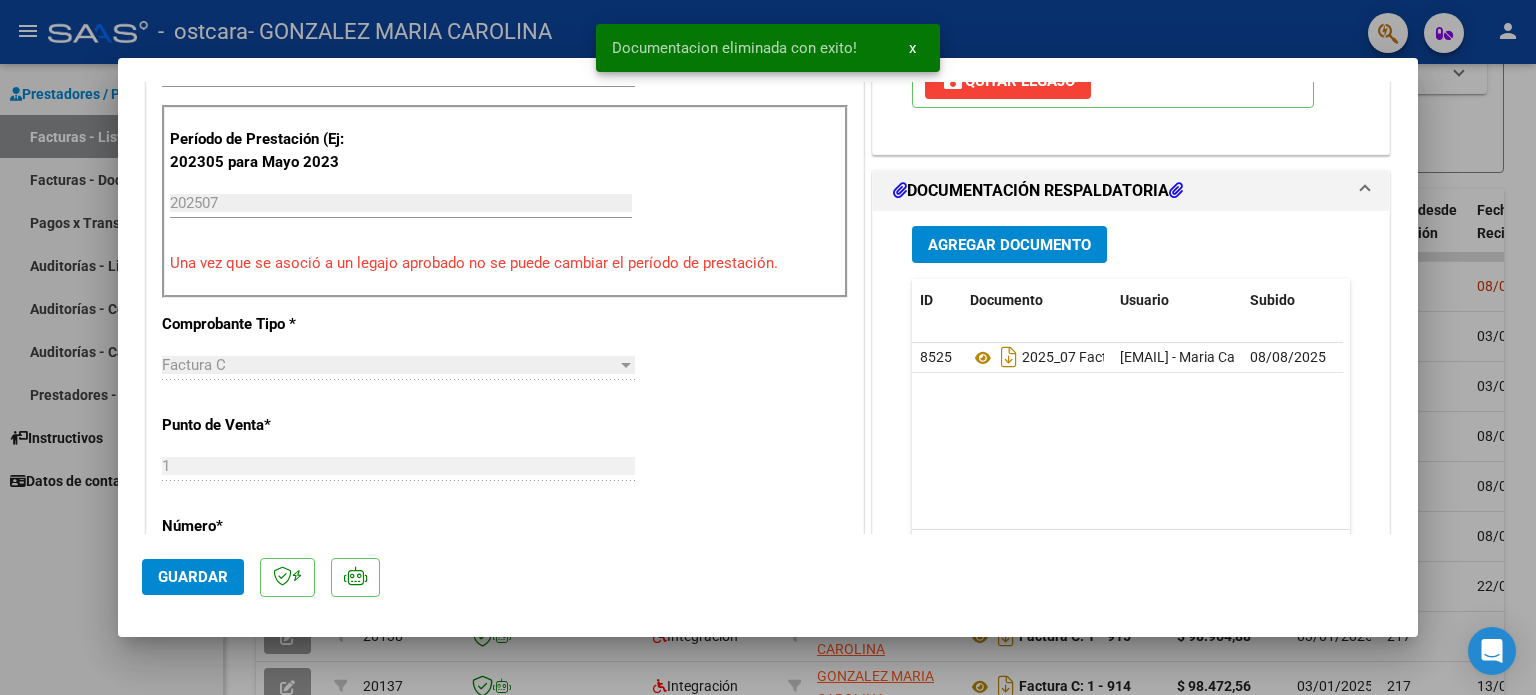 click on "Agregar Documento" at bounding box center [1009, 245] 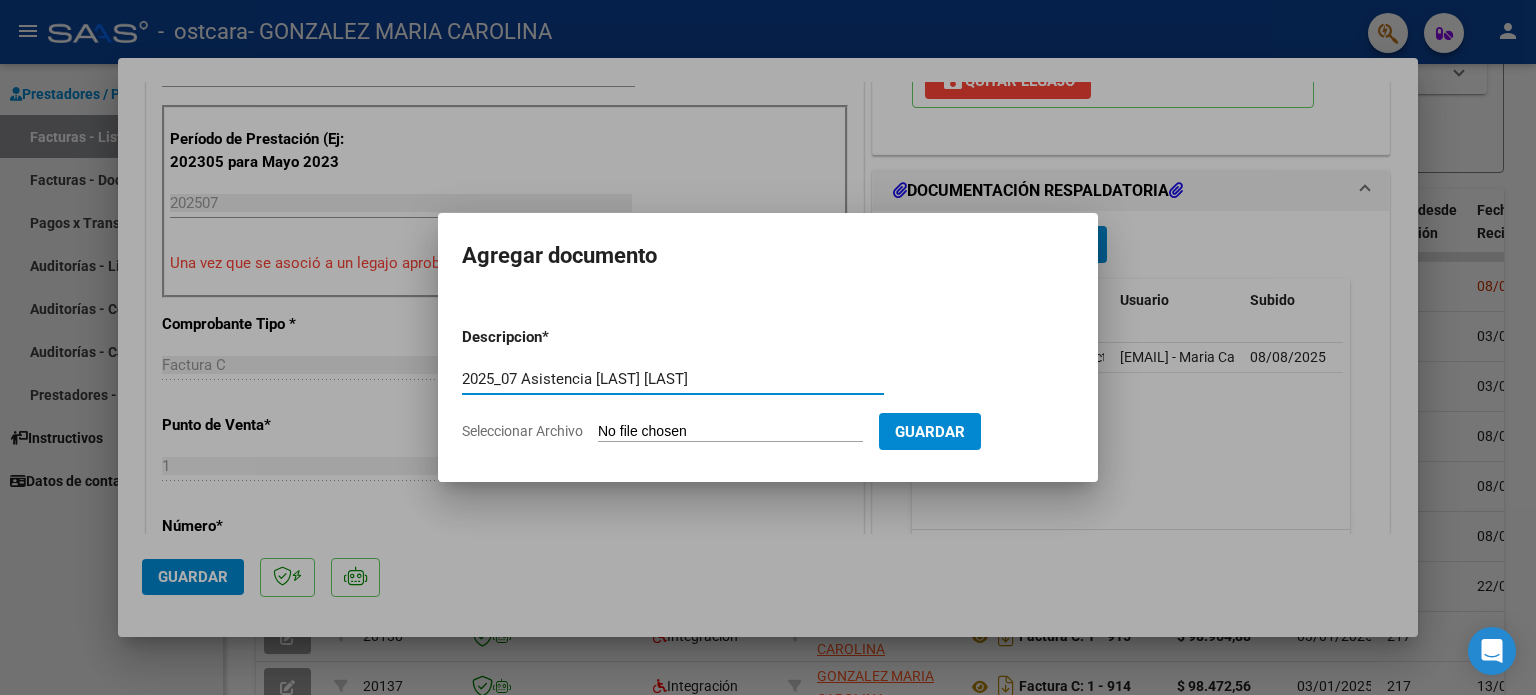 type on "2025_07 Asistencia [LAST] [LAST]" 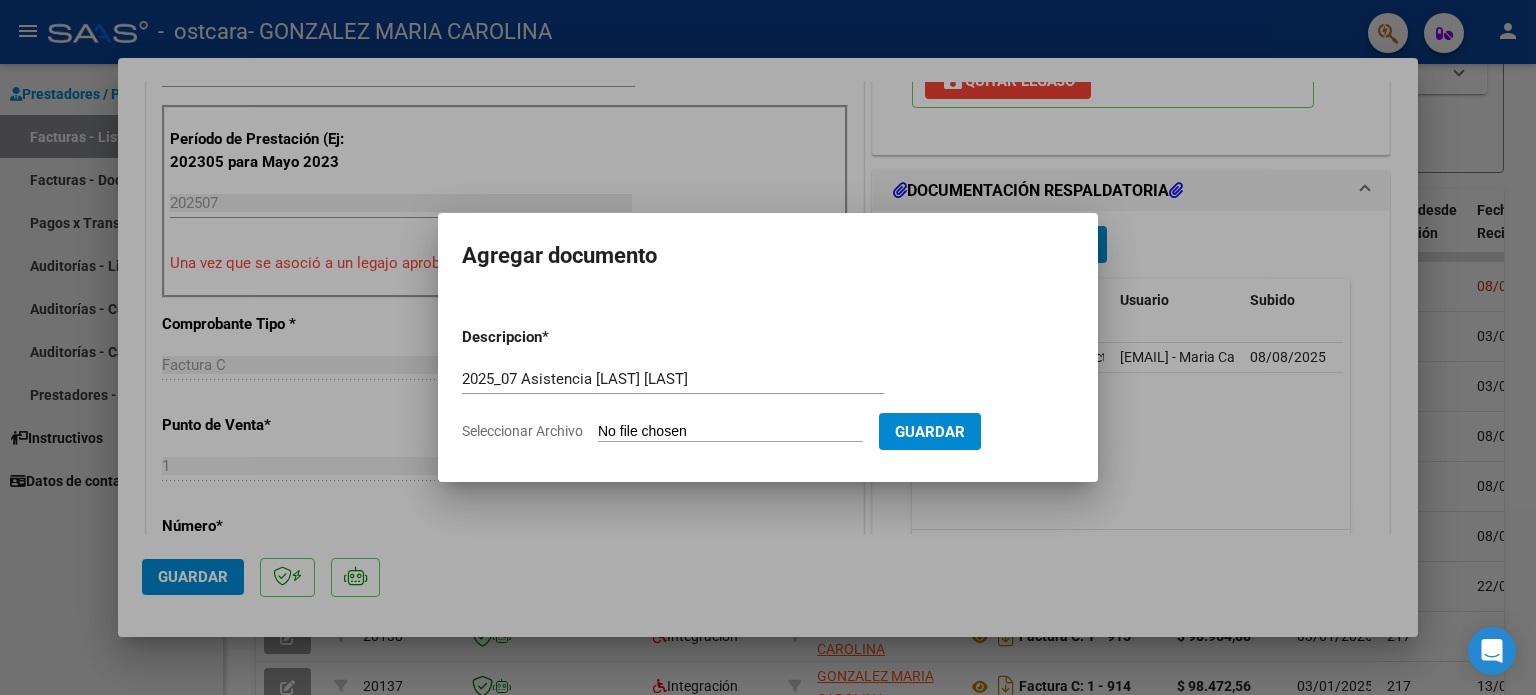 type on "C:\fakepath\2025_07 Asistencia [LAST] [LAST].pdf" 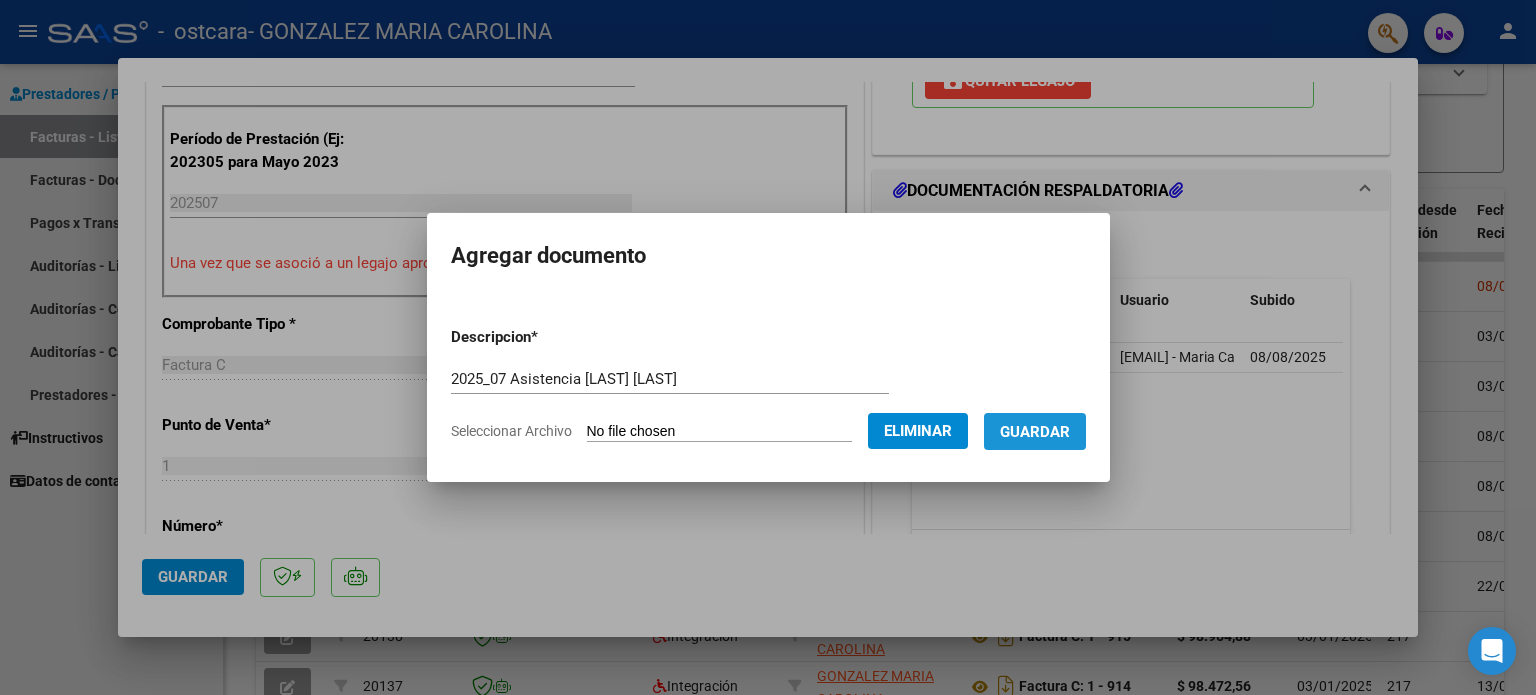click on "Guardar" at bounding box center [1035, 432] 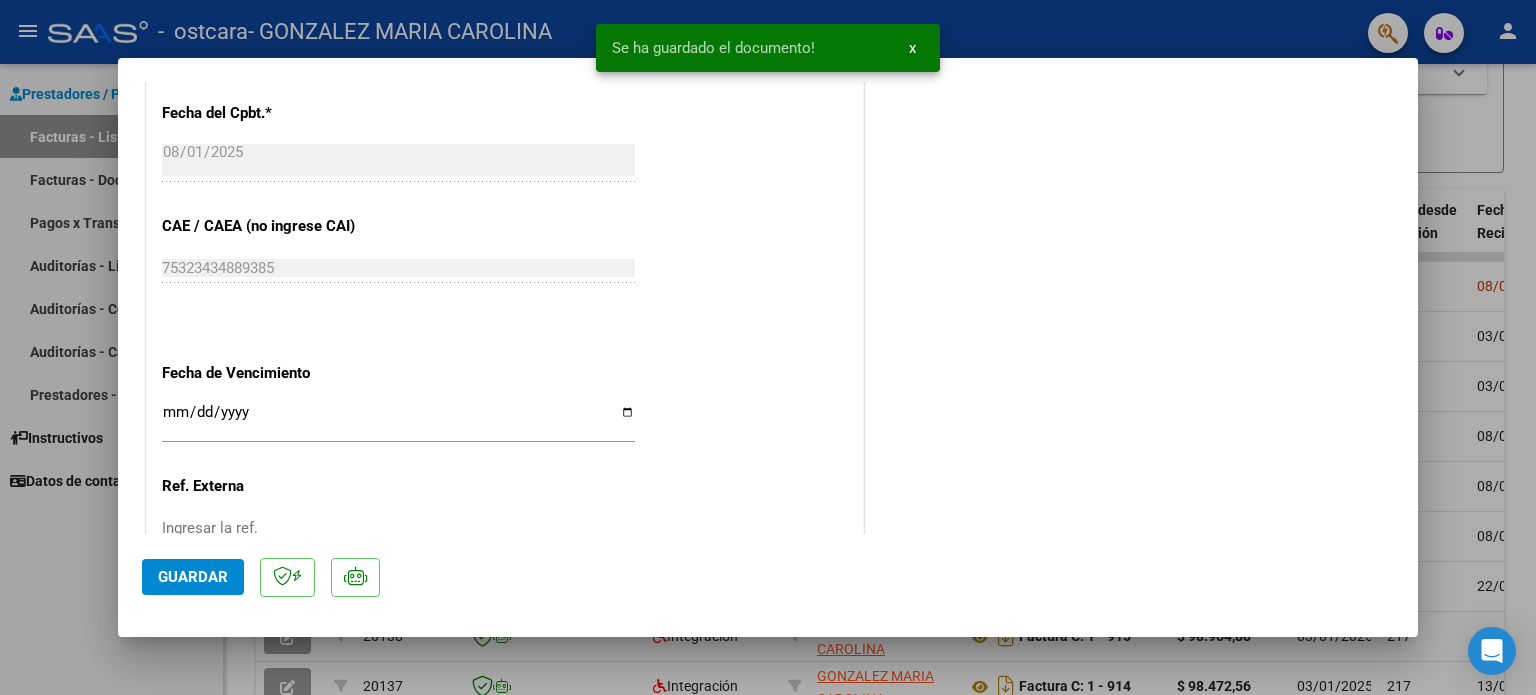 scroll, scrollTop: 1200, scrollLeft: 0, axis: vertical 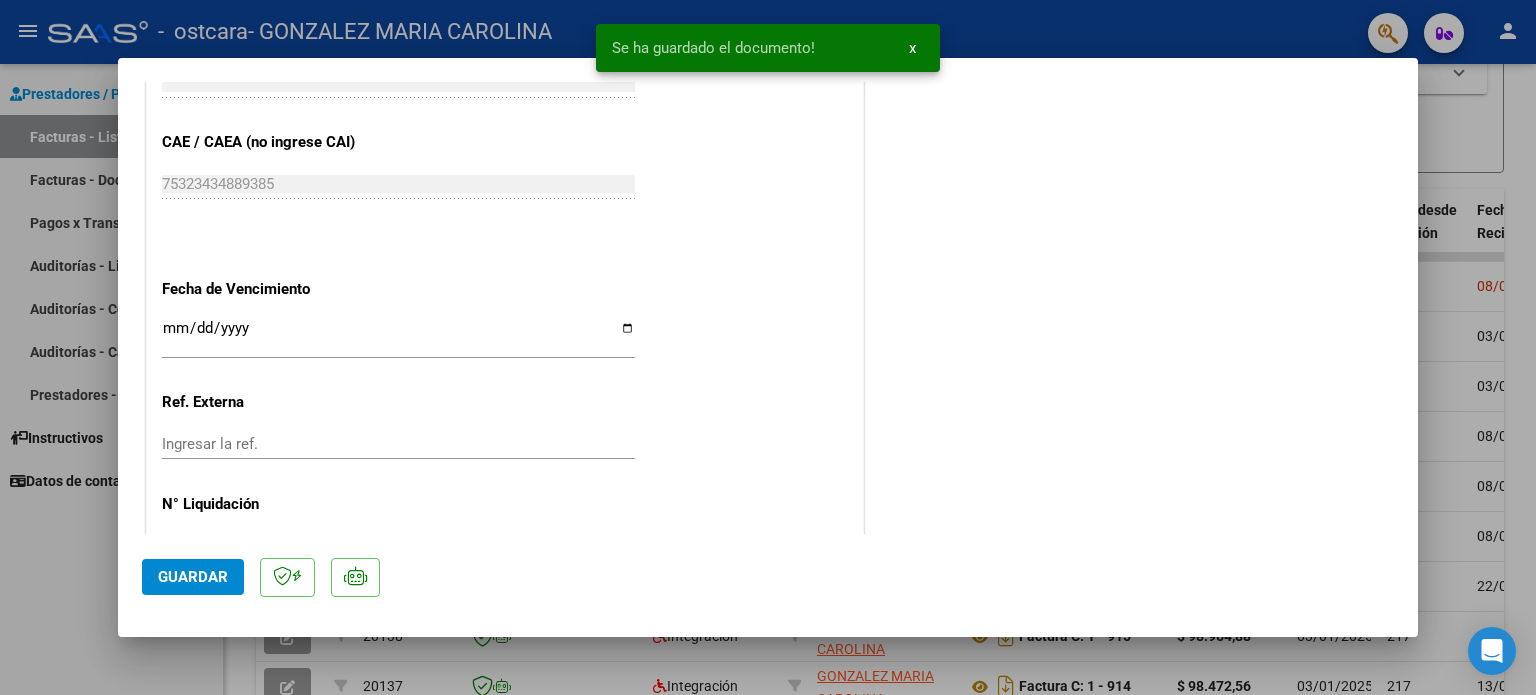 click on "Guardar" 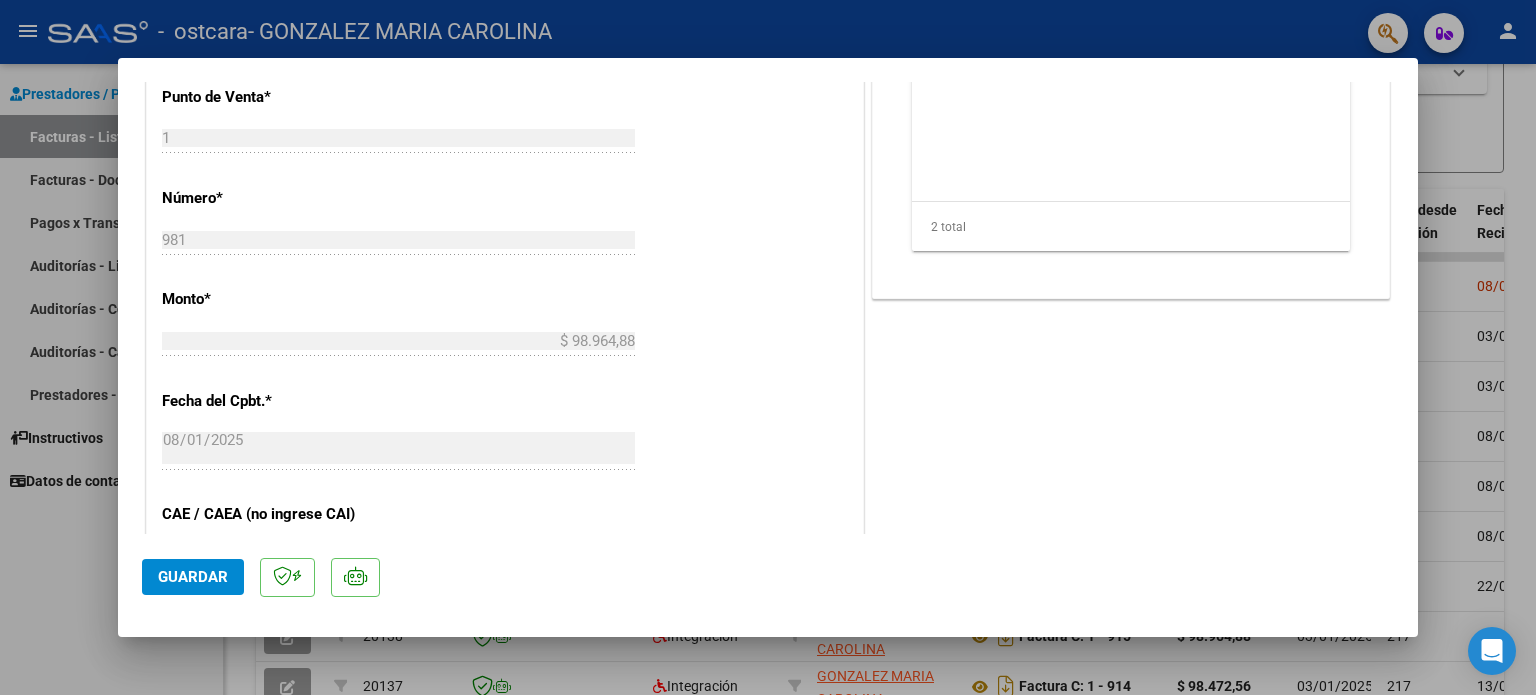 scroll, scrollTop: 862, scrollLeft: 0, axis: vertical 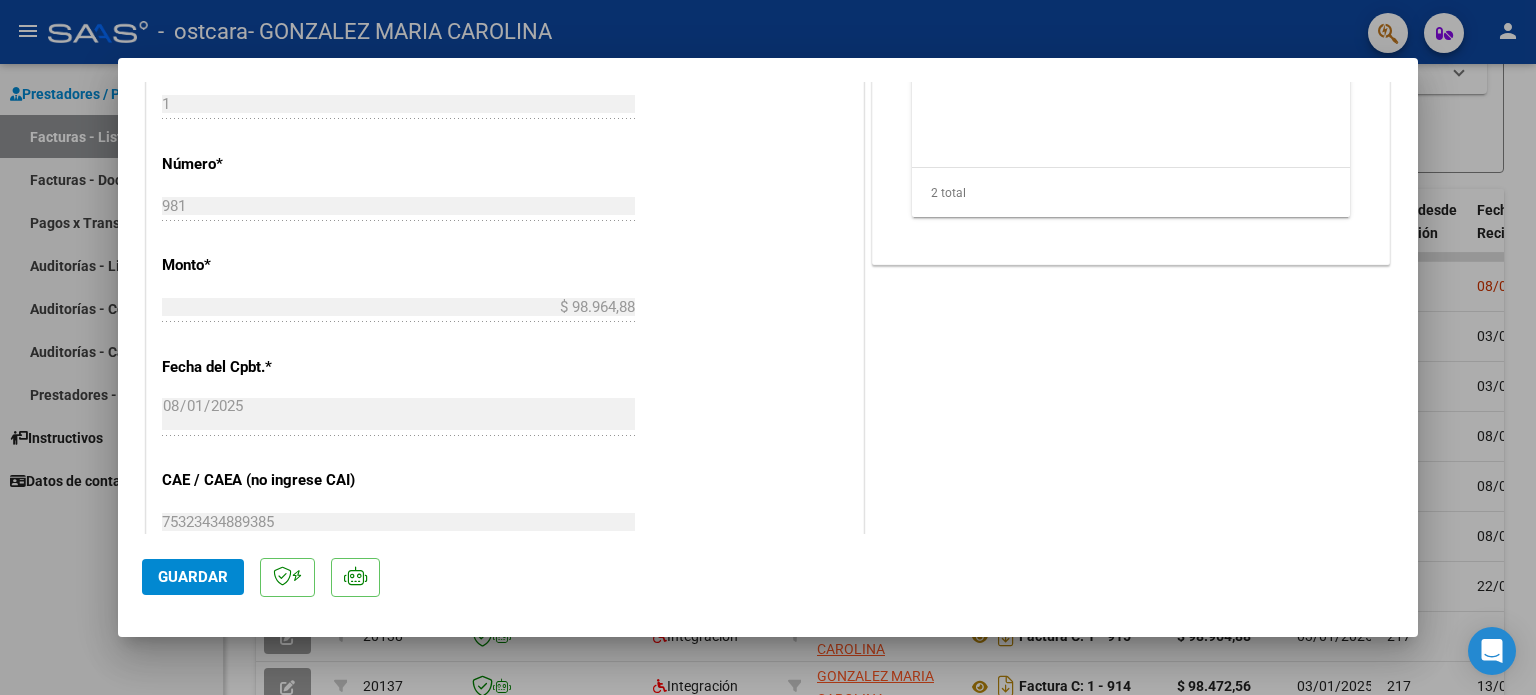 click at bounding box center [768, 347] 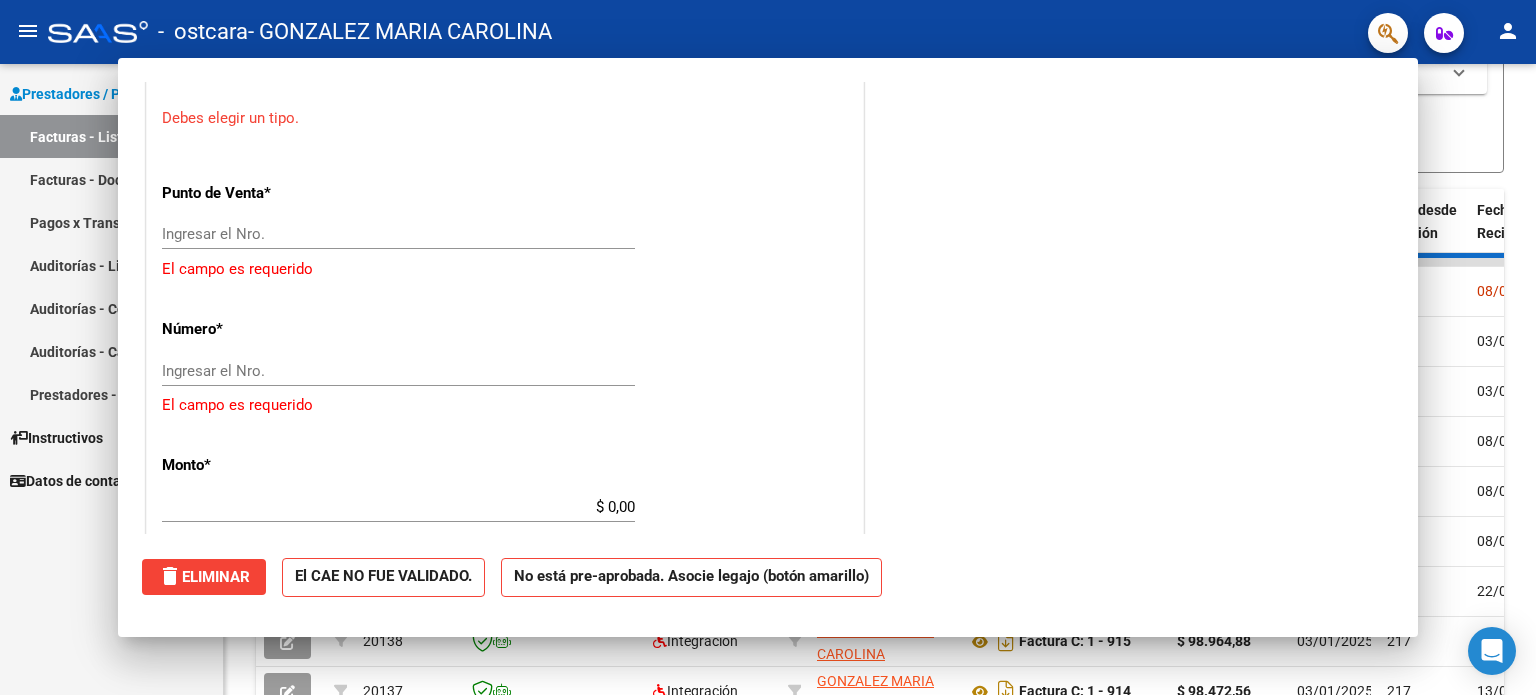 scroll, scrollTop: 0, scrollLeft: 0, axis: both 